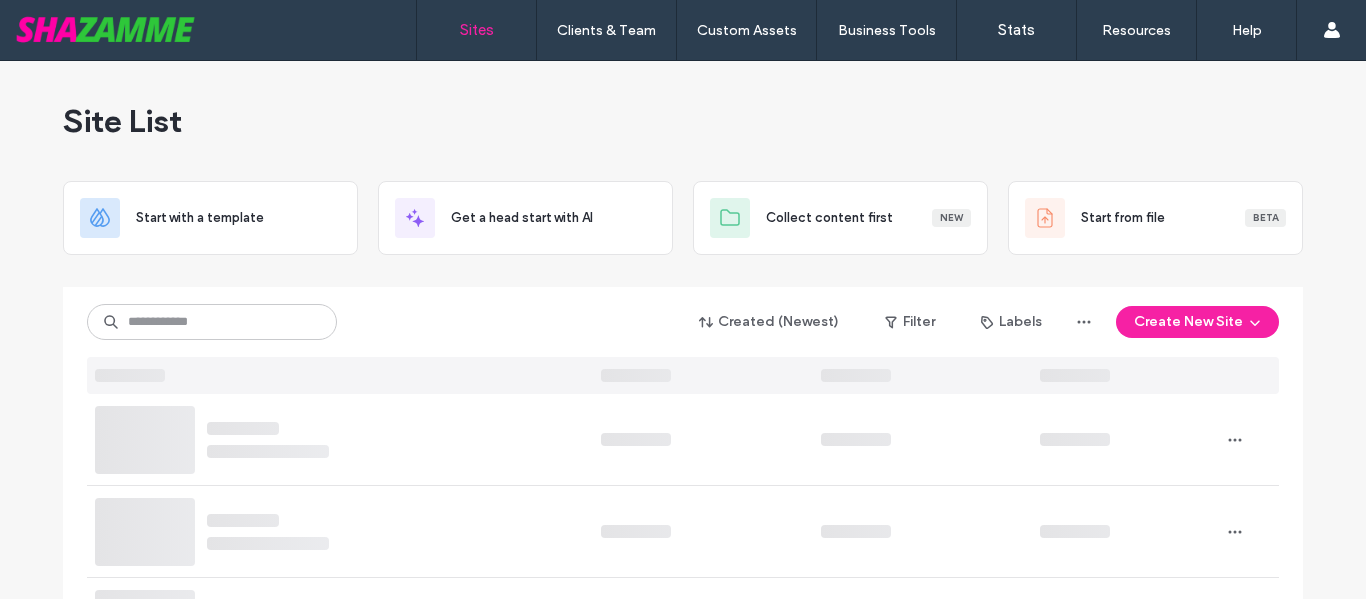 scroll, scrollTop: 0, scrollLeft: 0, axis: both 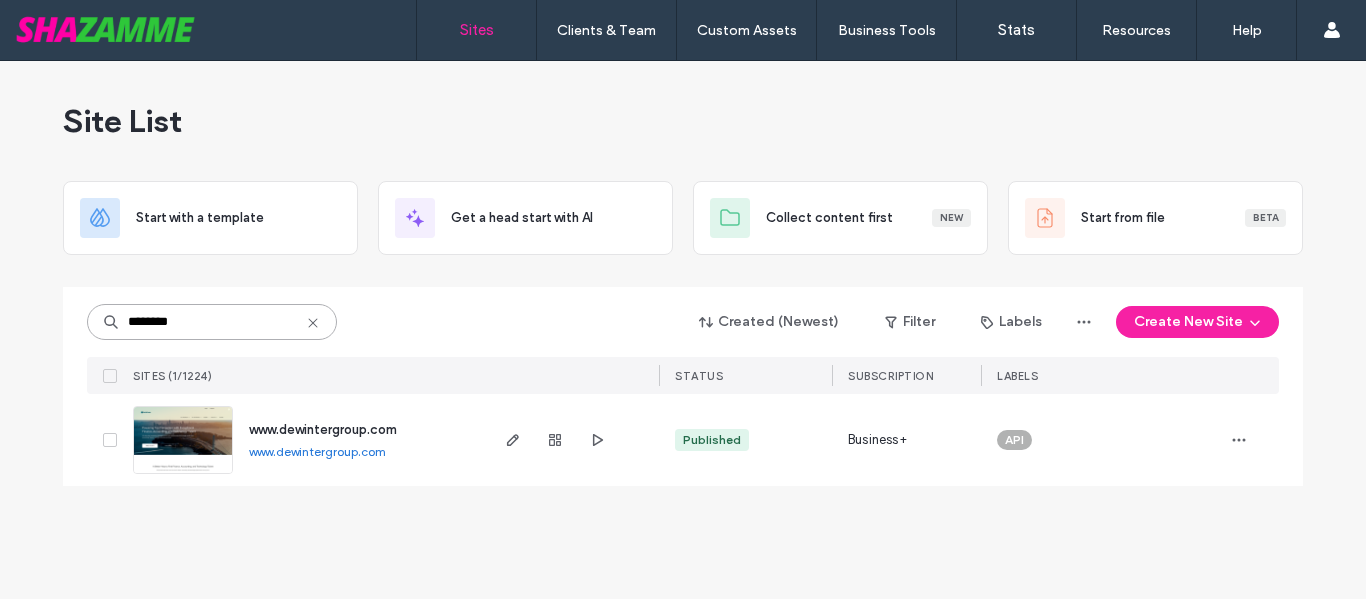 type on "********" 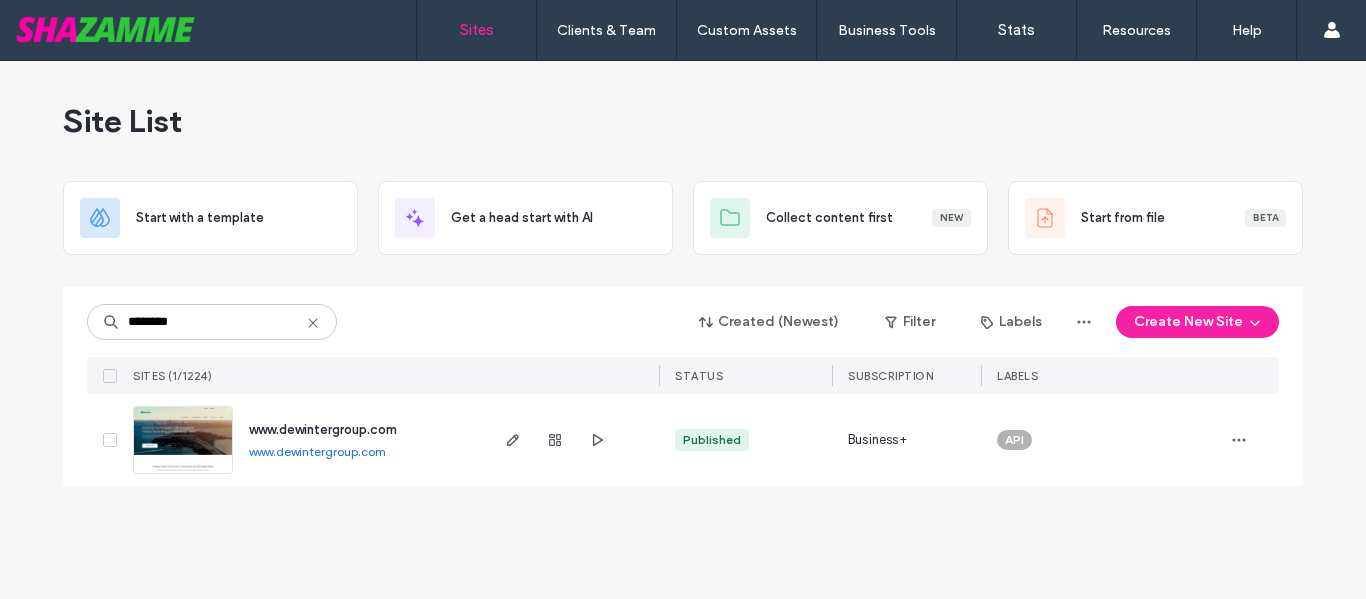 click on "www.dewintergroup.com" at bounding box center [323, 429] 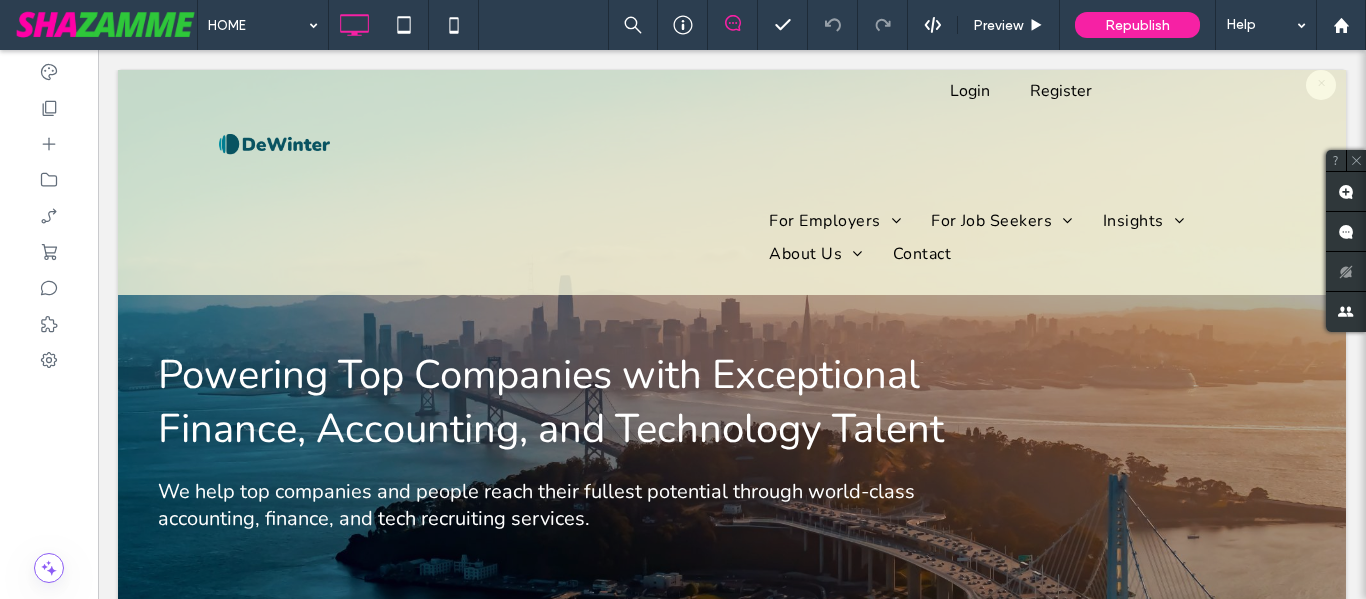scroll, scrollTop: 0, scrollLeft: 0, axis: both 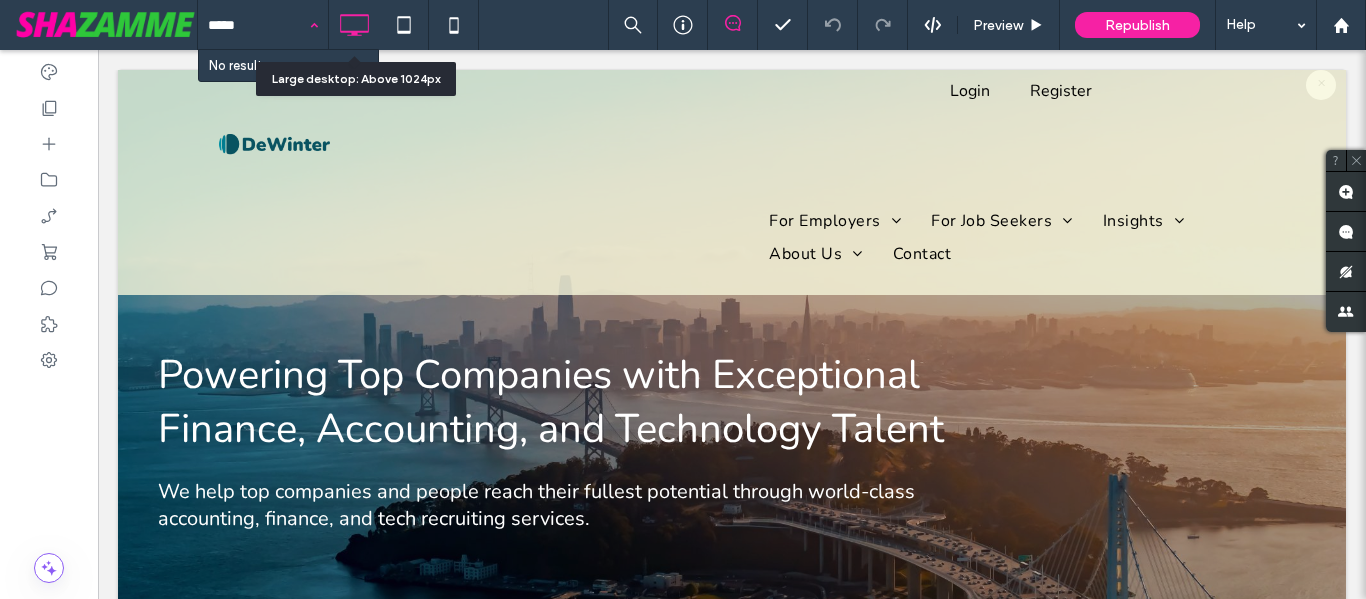 type on "****" 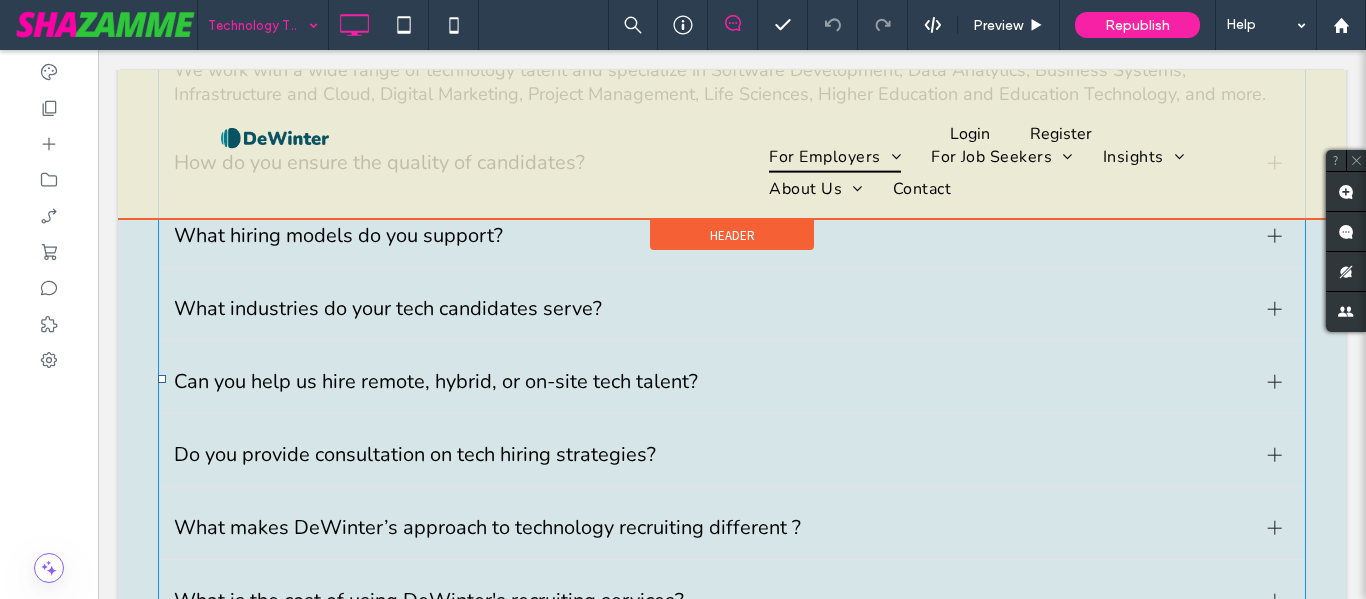 scroll, scrollTop: 9100, scrollLeft: 0, axis: vertical 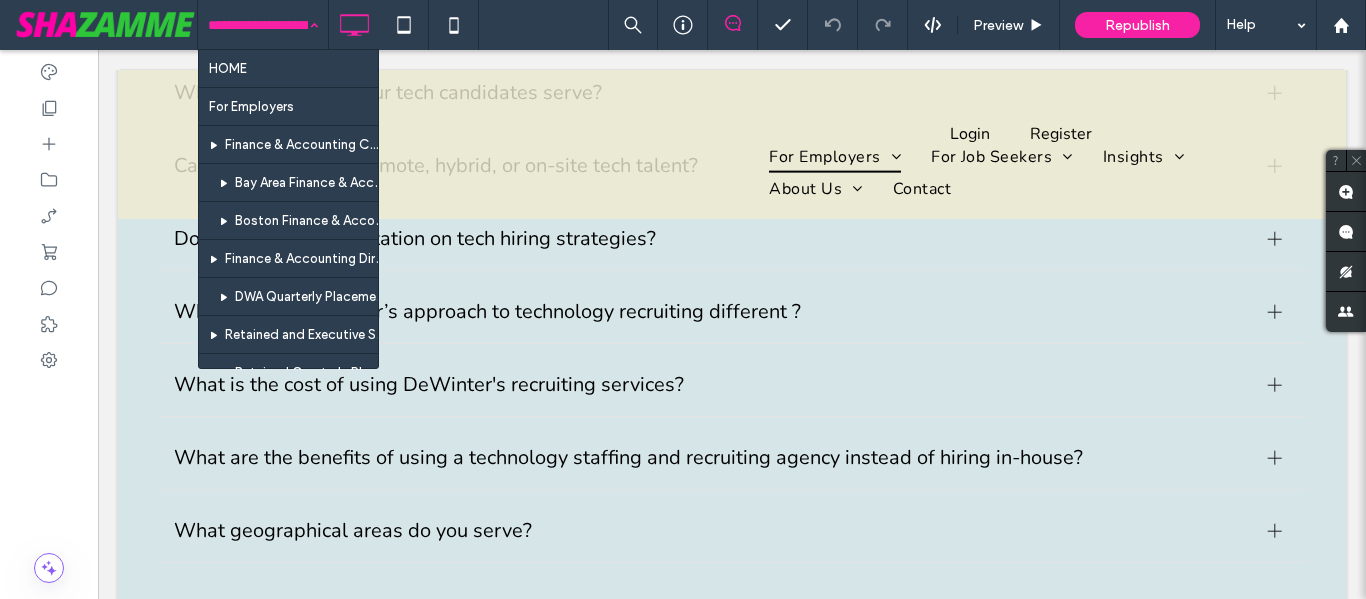 click at bounding box center [258, 25] 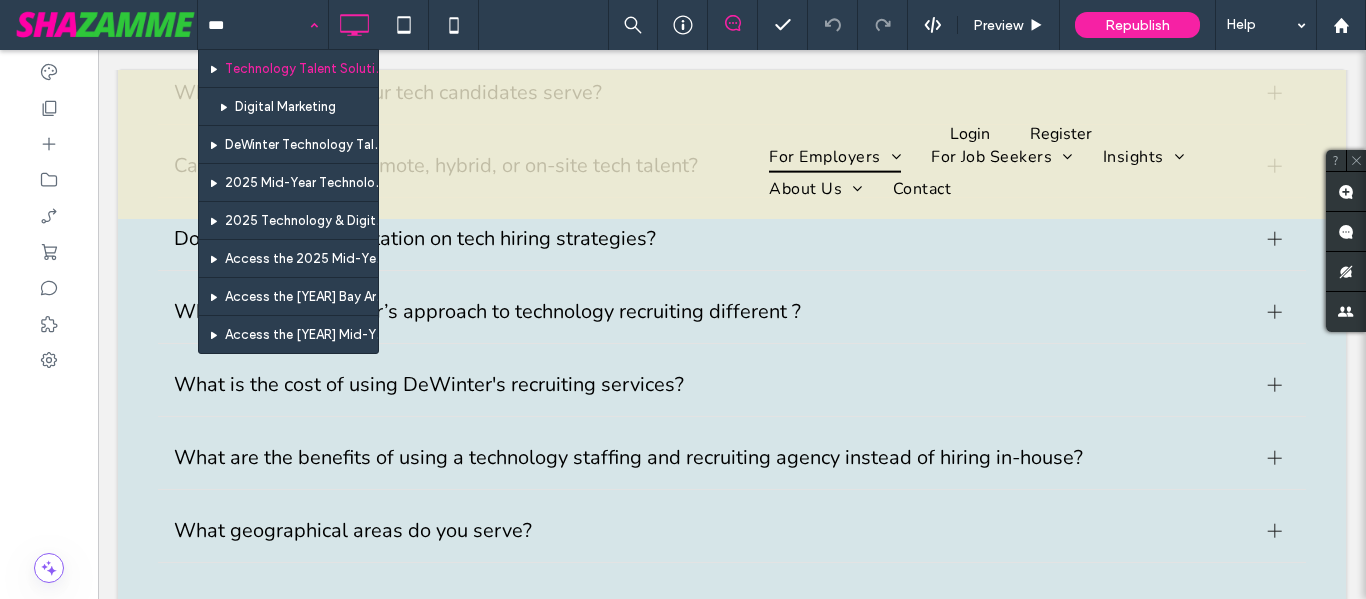 type on "****" 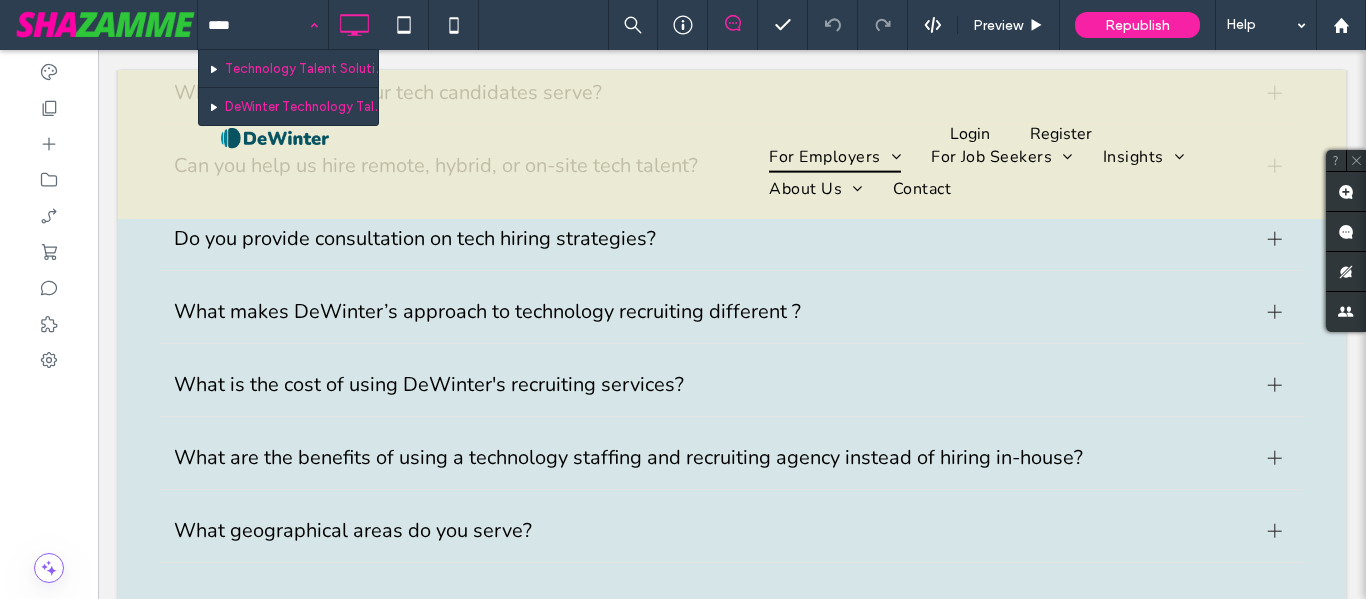 type 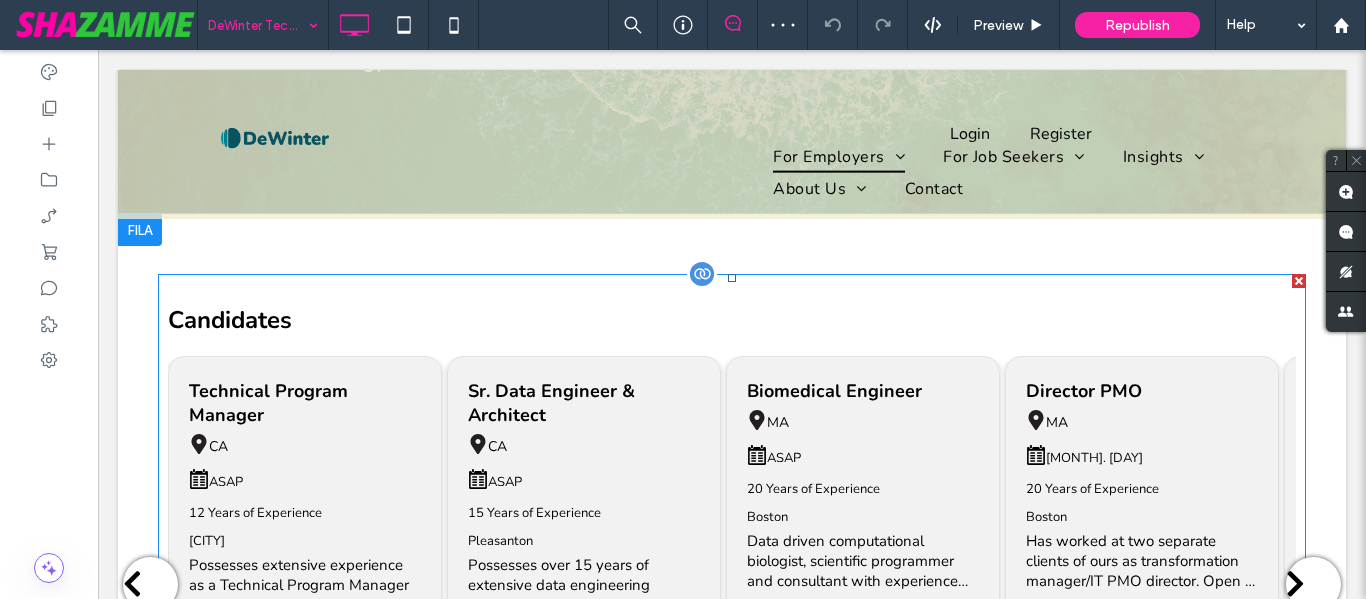scroll, scrollTop: 500, scrollLeft: 0, axis: vertical 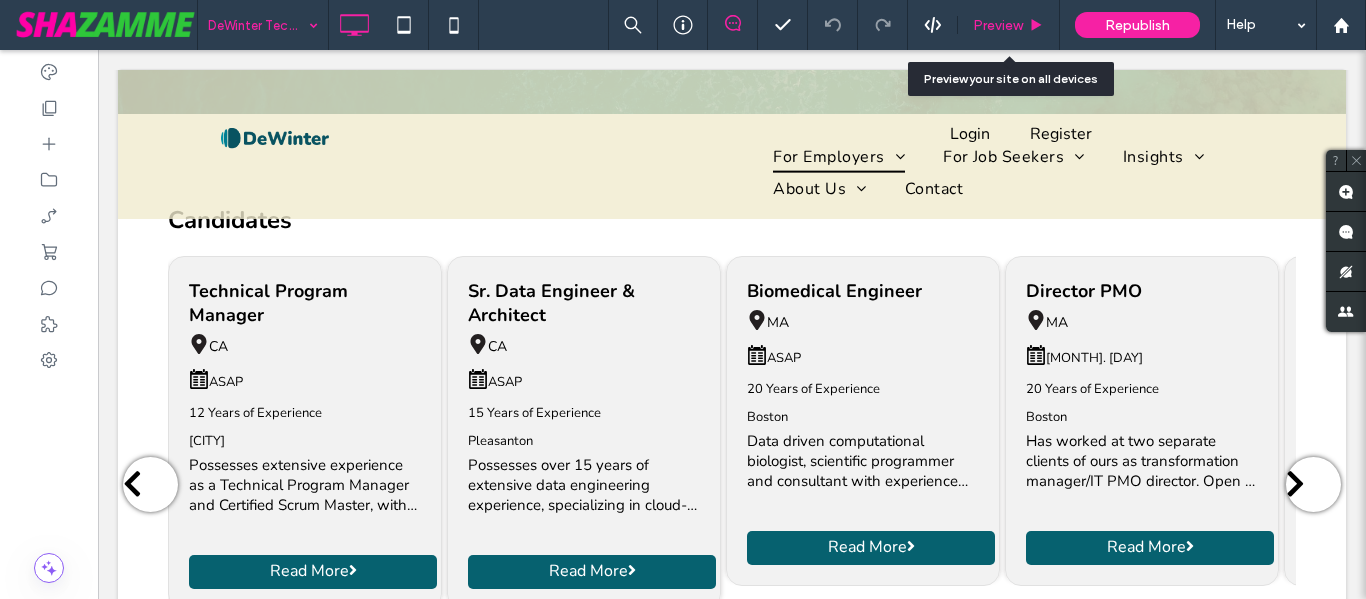 click on "Preview" at bounding box center [998, 25] 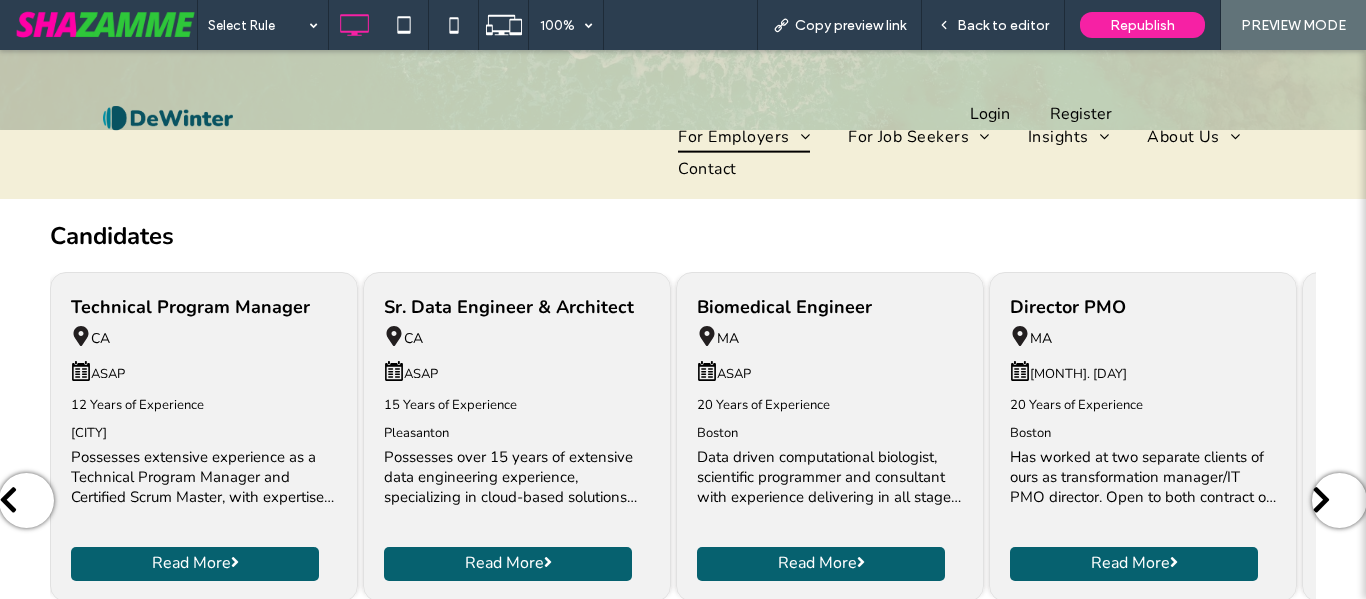 scroll, scrollTop: 500, scrollLeft: 0, axis: vertical 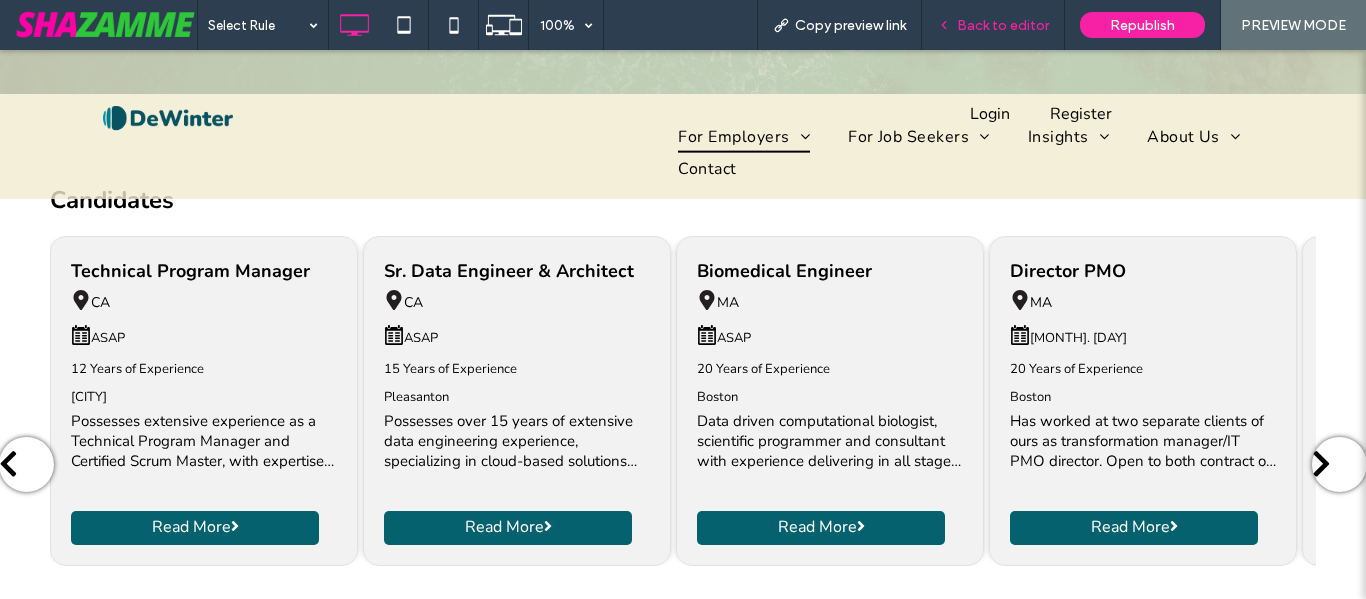 click on "Back to editor" at bounding box center (993, 25) 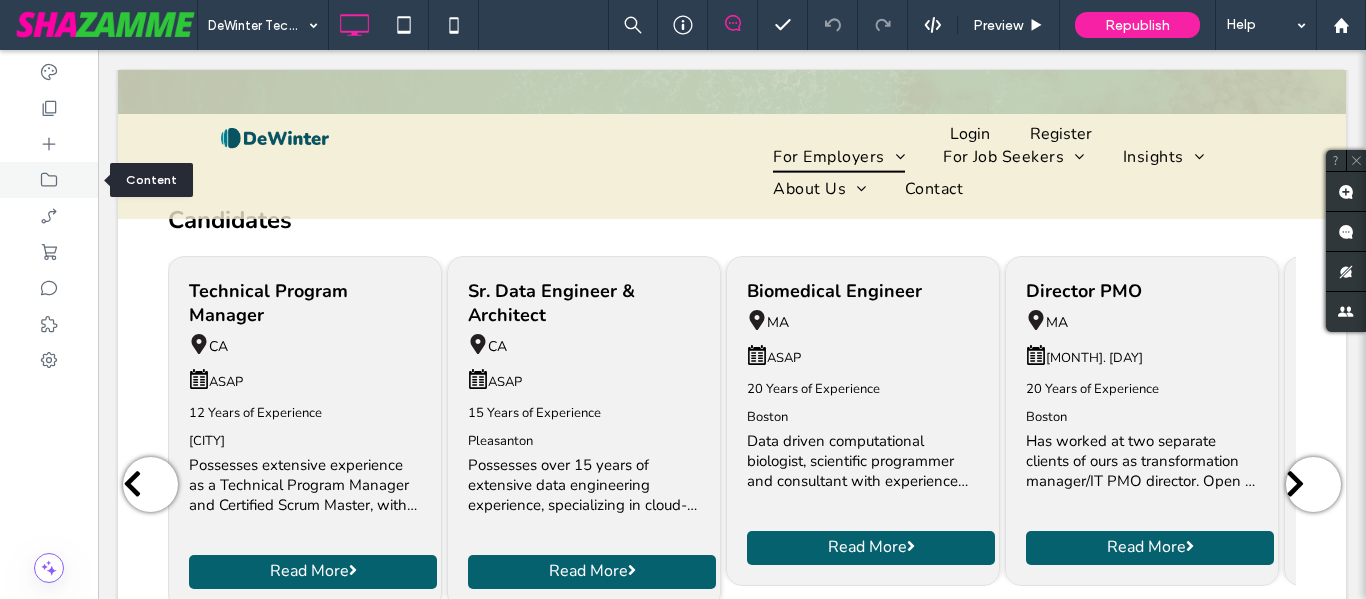 click 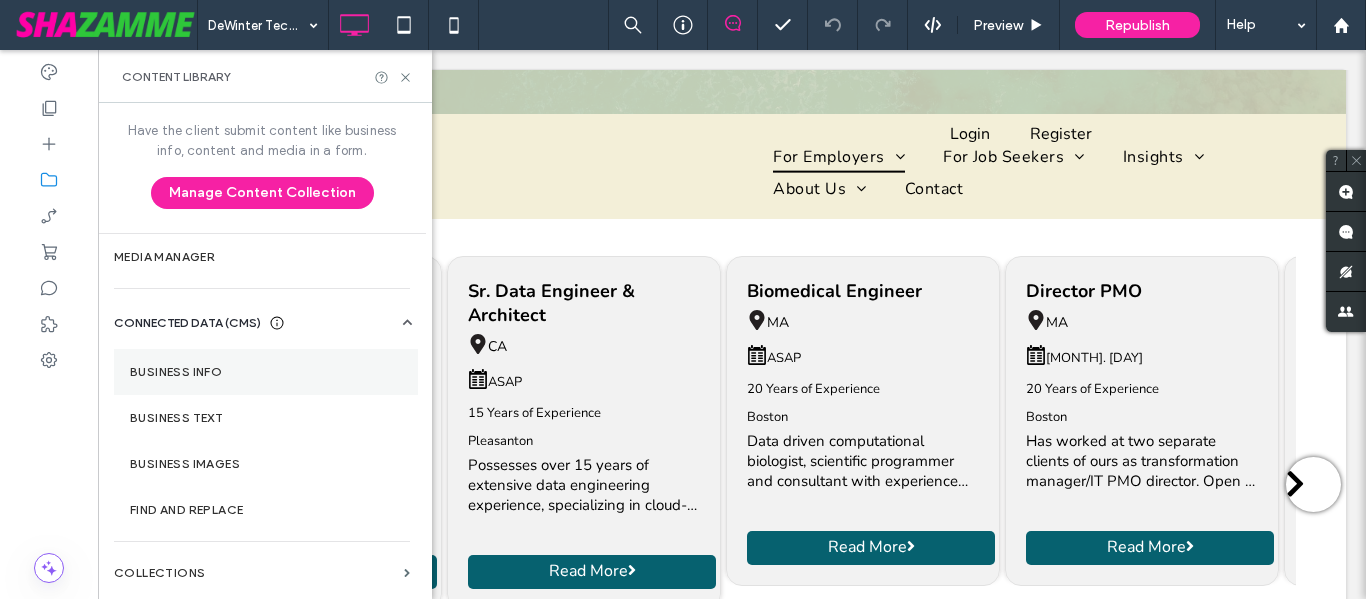 scroll, scrollTop: 7, scrollLeft: 0, axis: vertical 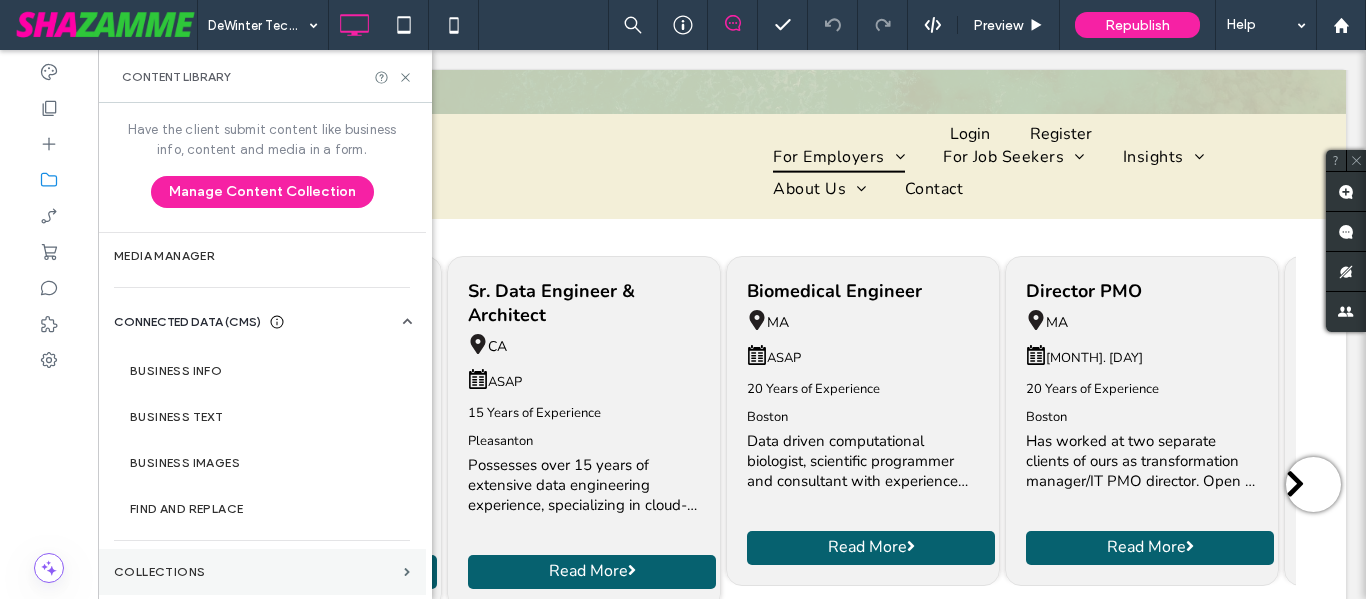 click on "Collections" at bounding box center [262, 572] 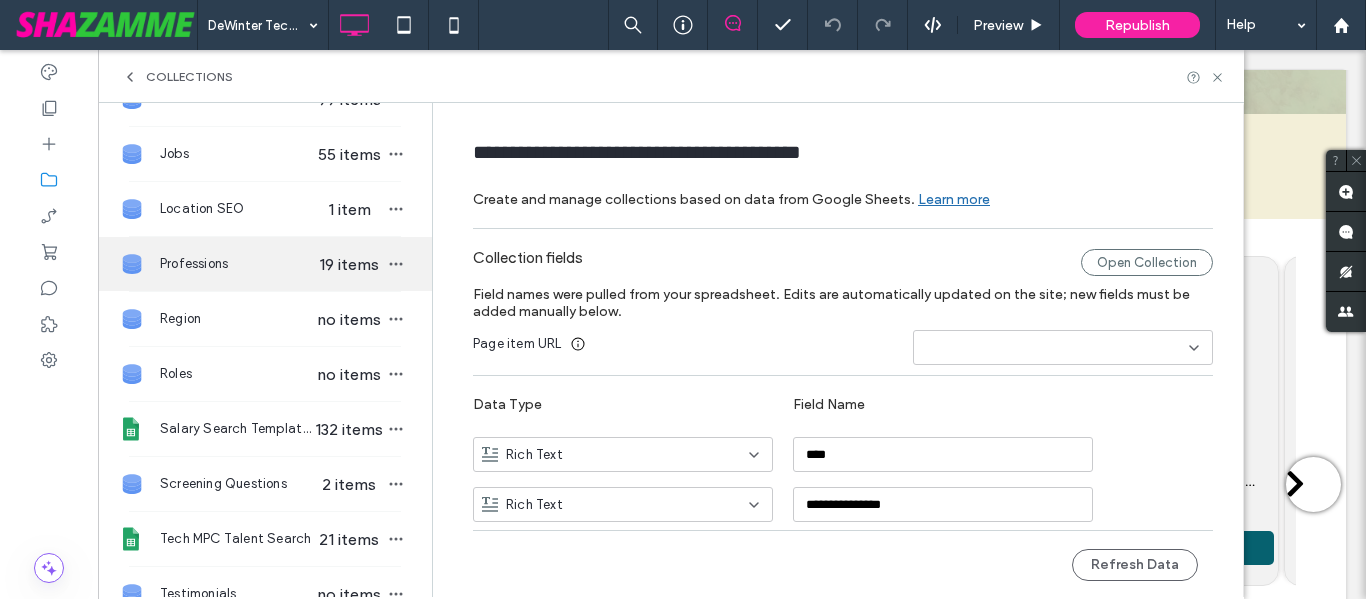 scroll, scrollTop: 500, scrollLeft: 0, axis: vertical 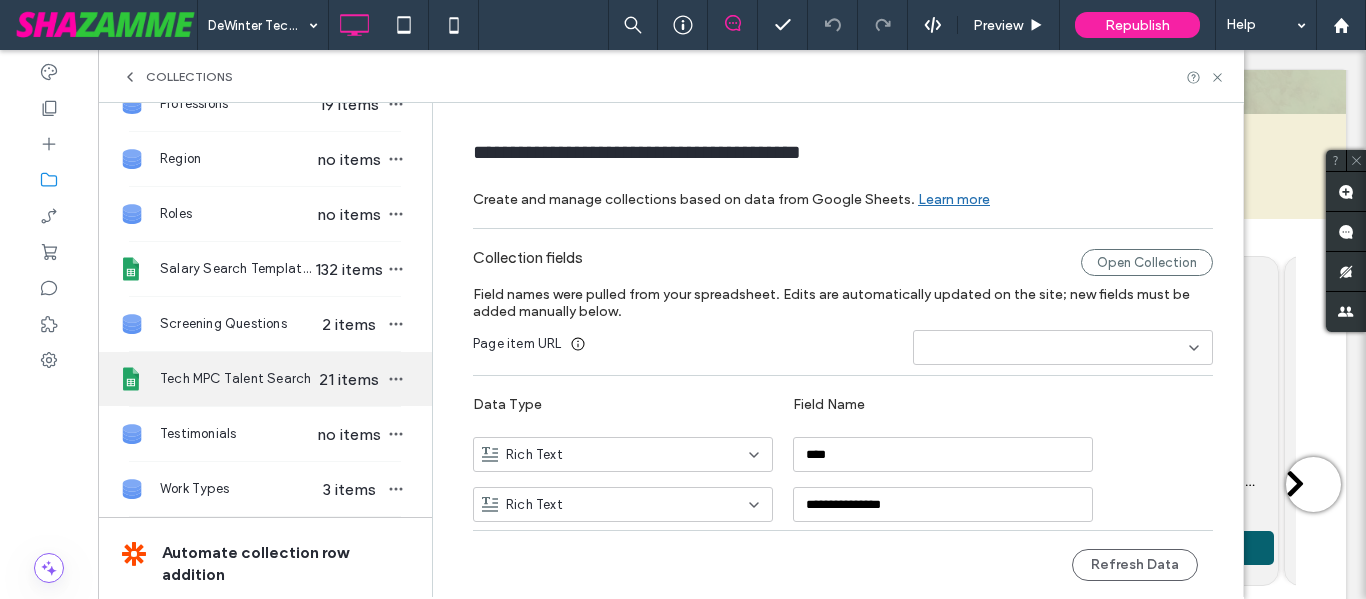 click on "Tech MPC Talent Search" at bounding box center (237, 379) 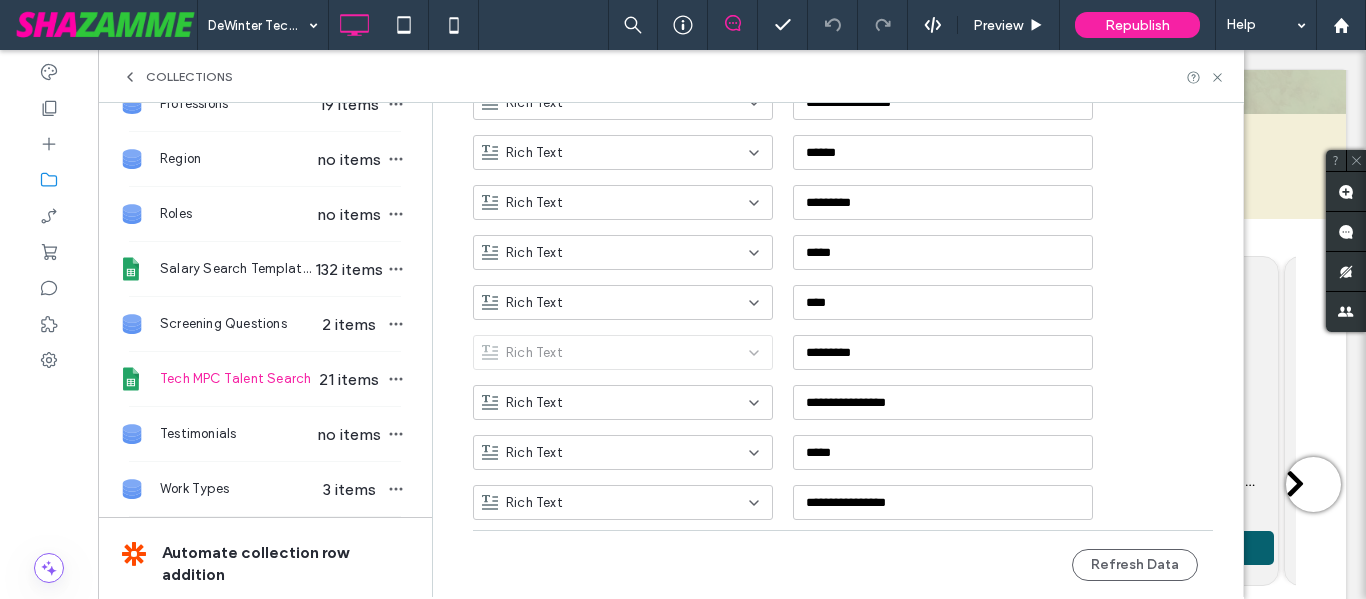 scroll, scrollTop: 749, scrollLeft: 0, axis: vertical 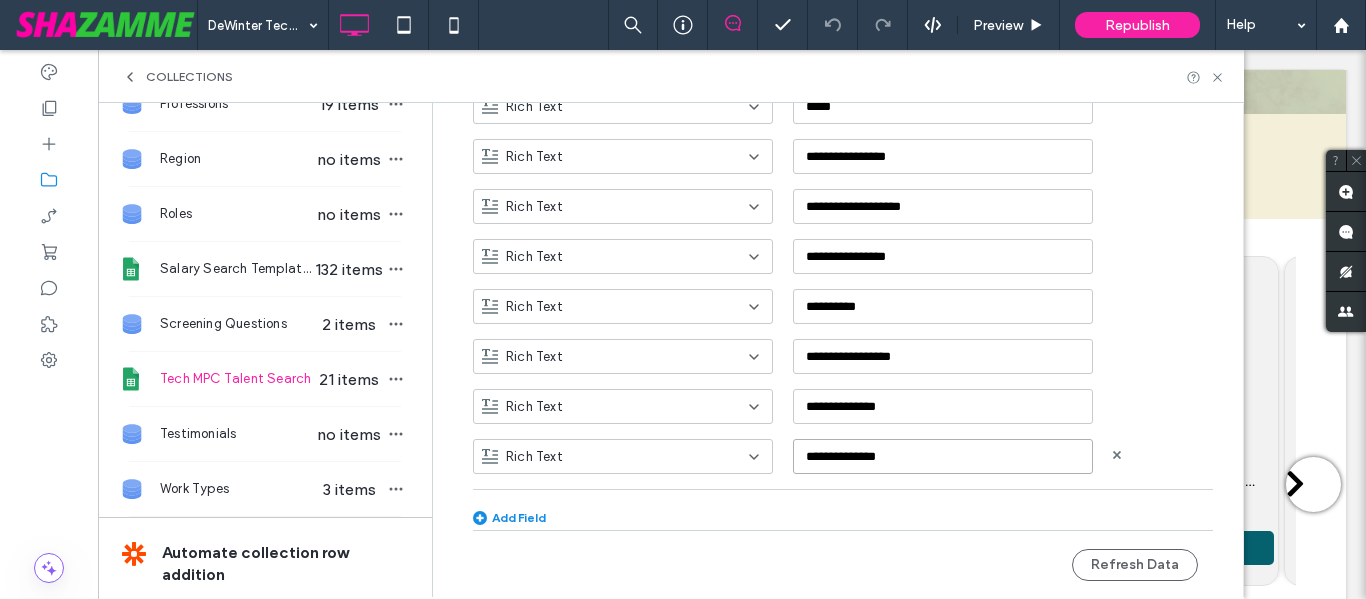 click on "**********" at bounding box center [943, 456] 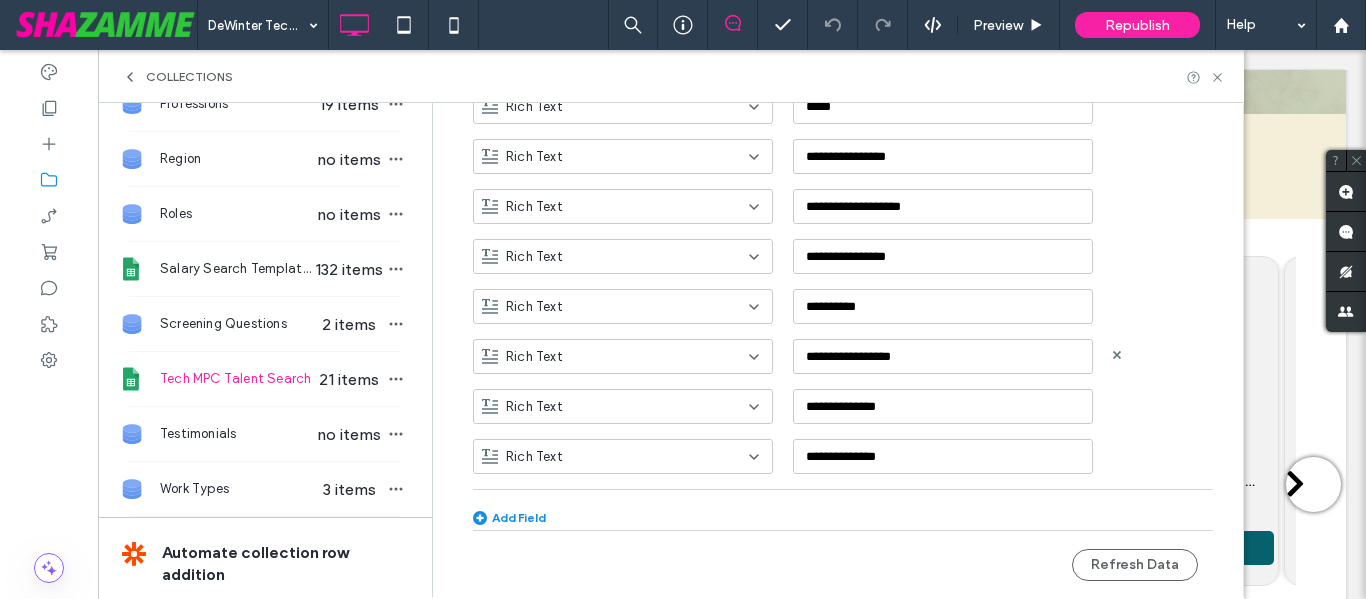 click on "**********" at bounding box center [858, 349] 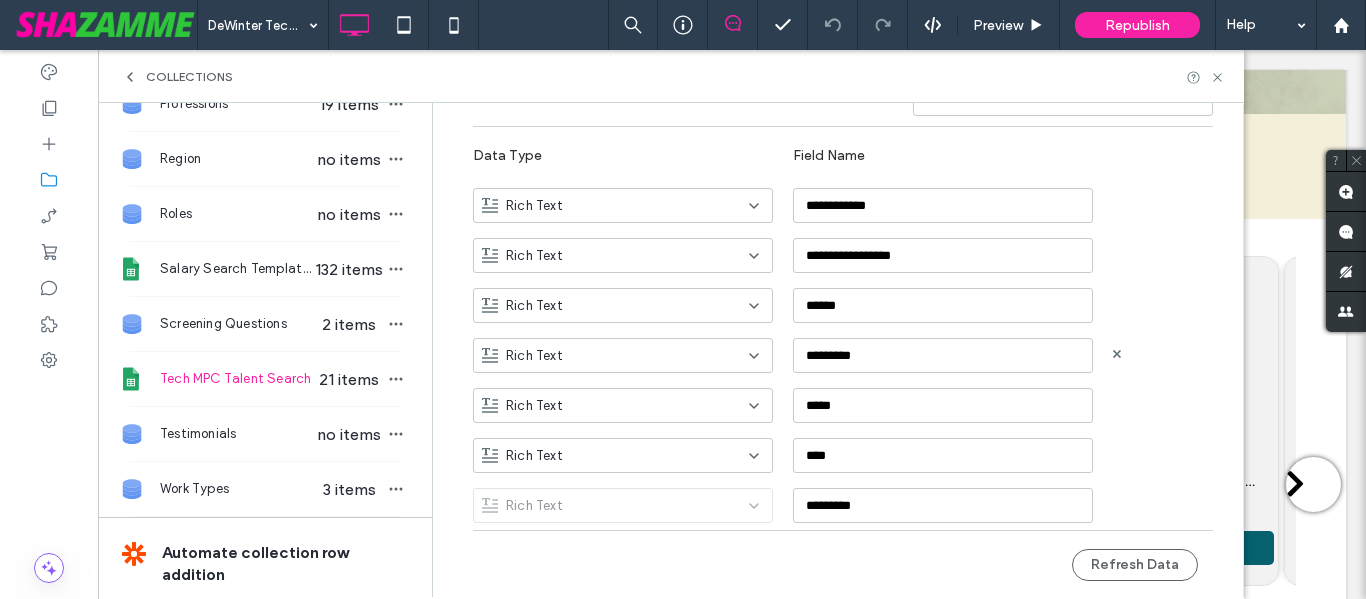 scroll, scrollTop: 49, scrollLeft: 0, axis: vertical 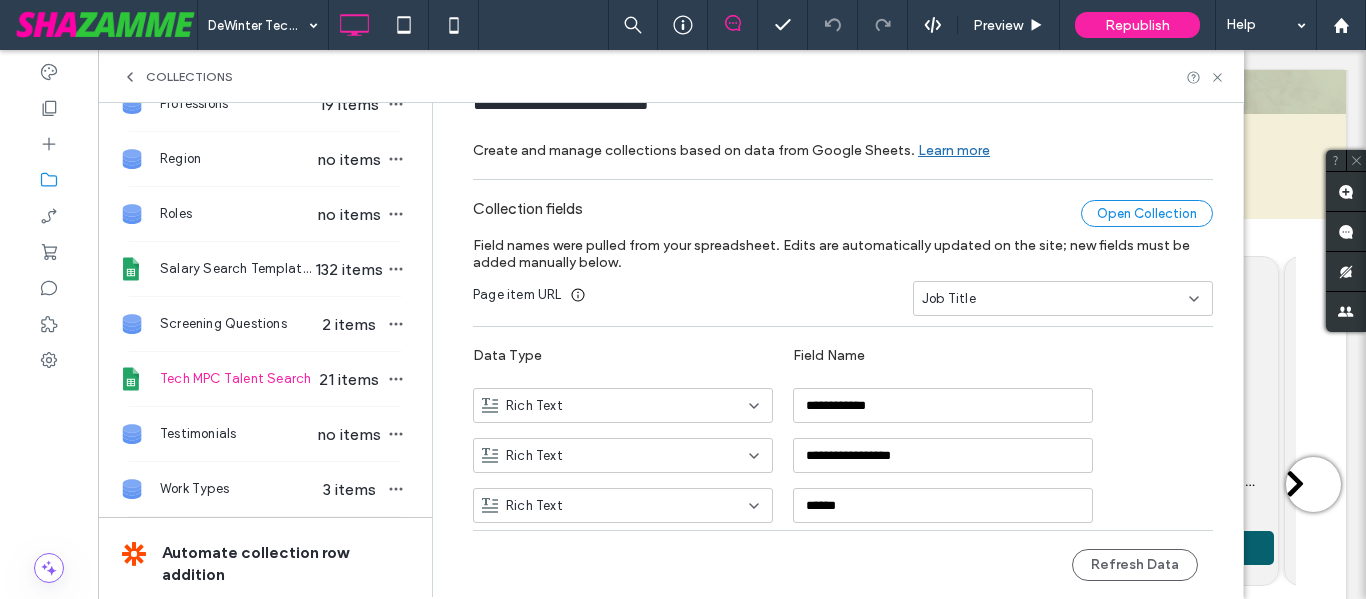 drag, startPoint x: 1119, startPoint y: 218, endPoint x: 1181, endPoint y: 214, distance: 62.1289 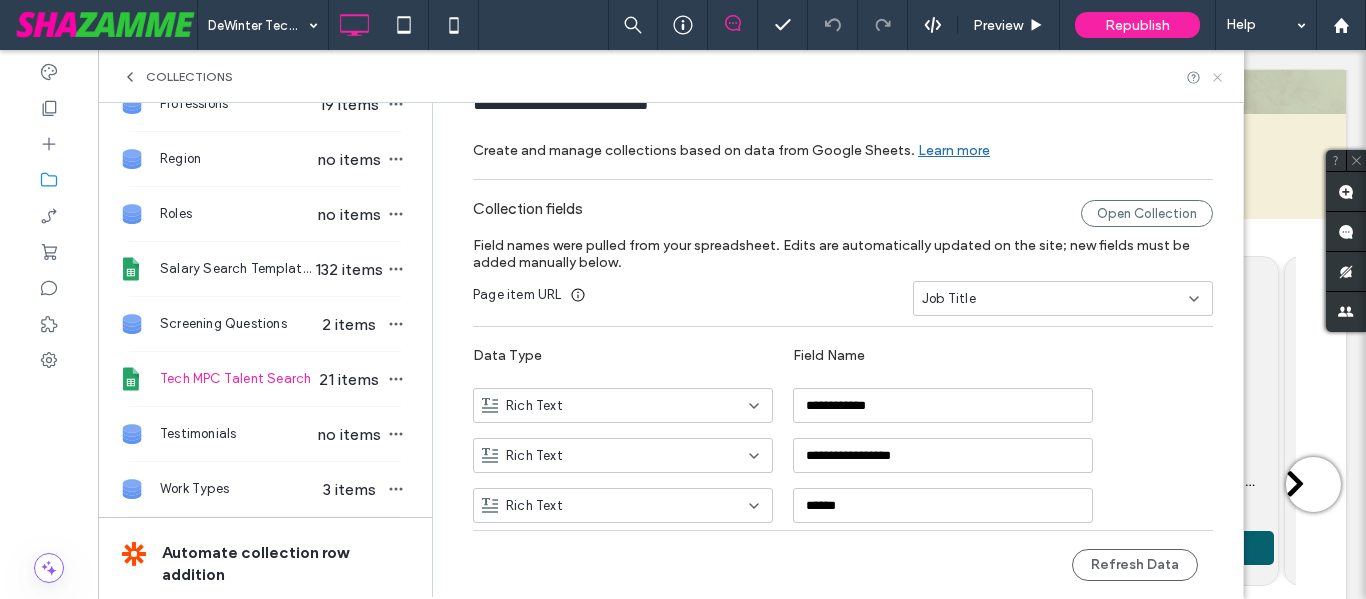 click 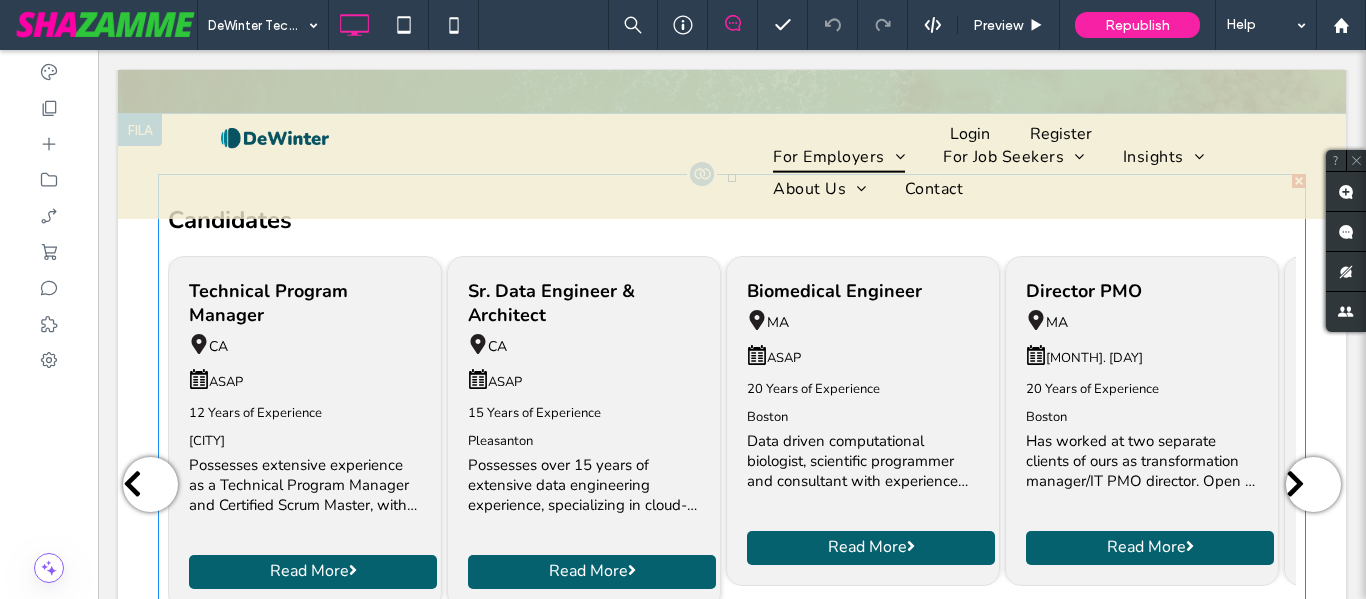 scroll, scrollTop: 600, scrollLeft: 0, axis: vertical 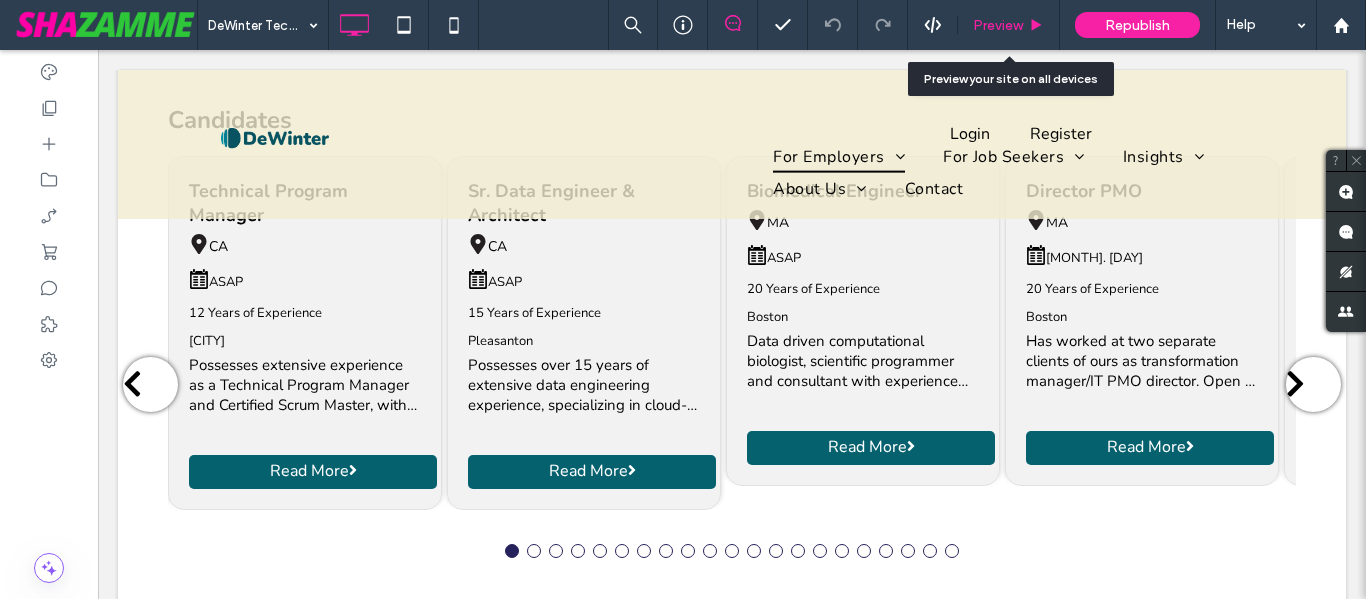 click on "Preview" at bounding box center (998, 25) 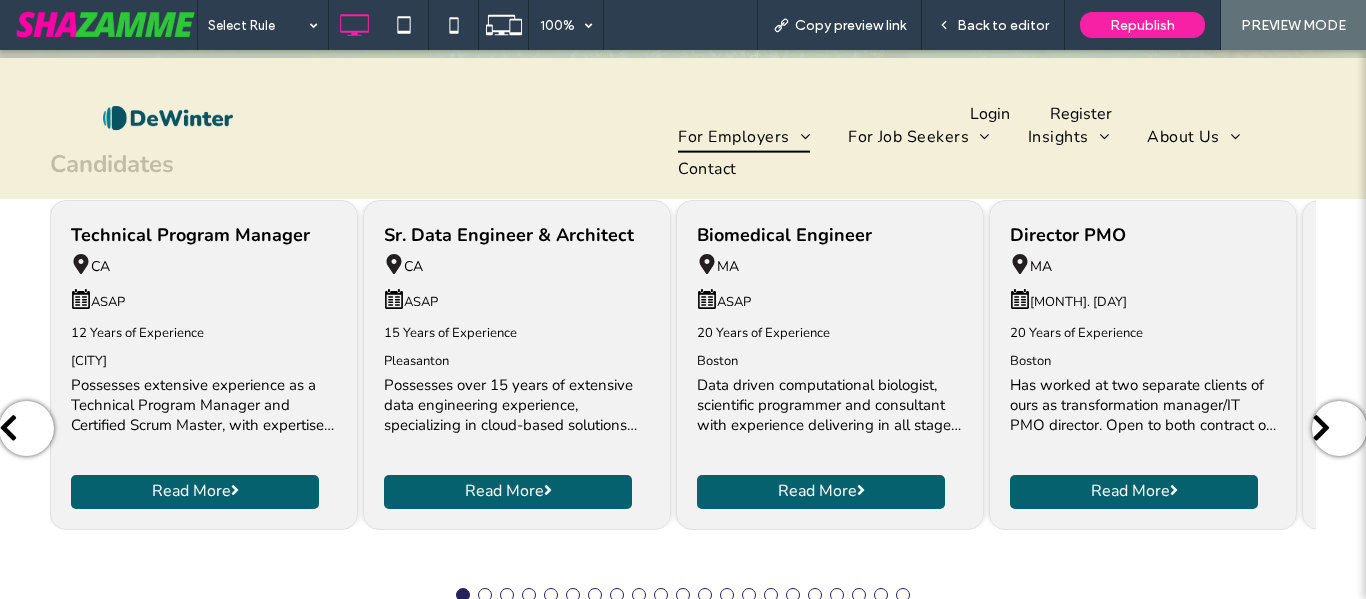 scroll, scrollTop: 500, scrollLeft: 0, axis: vertical 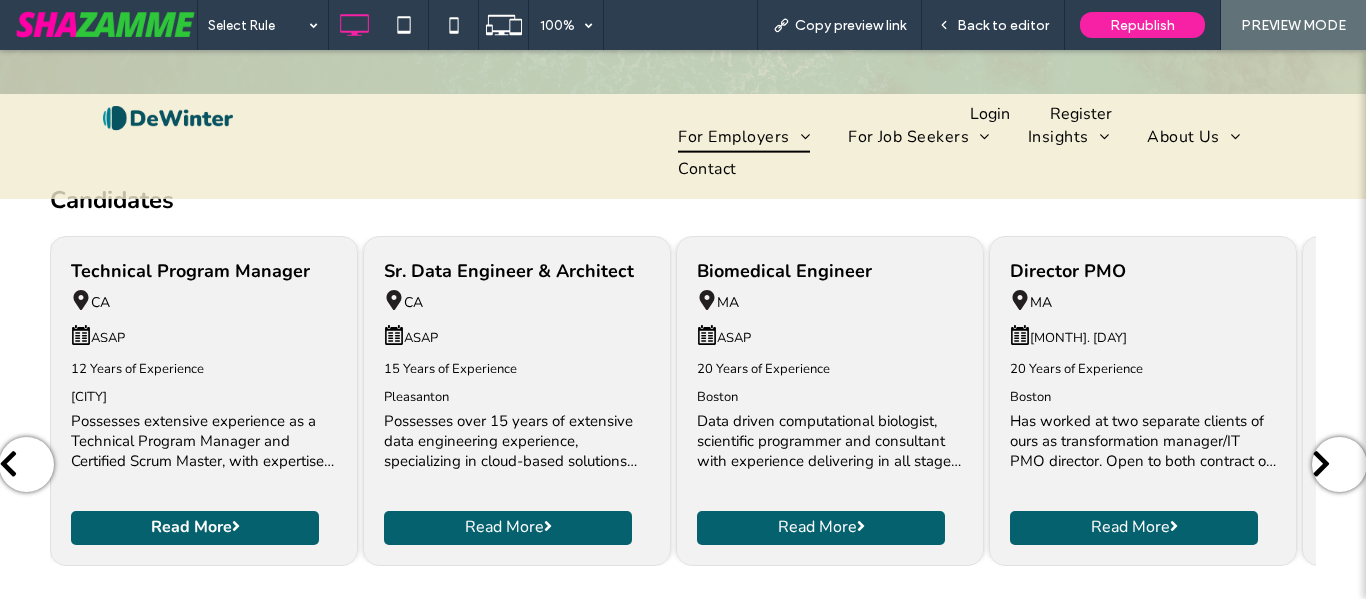click on "Read More" at bounding box center (195, 528) 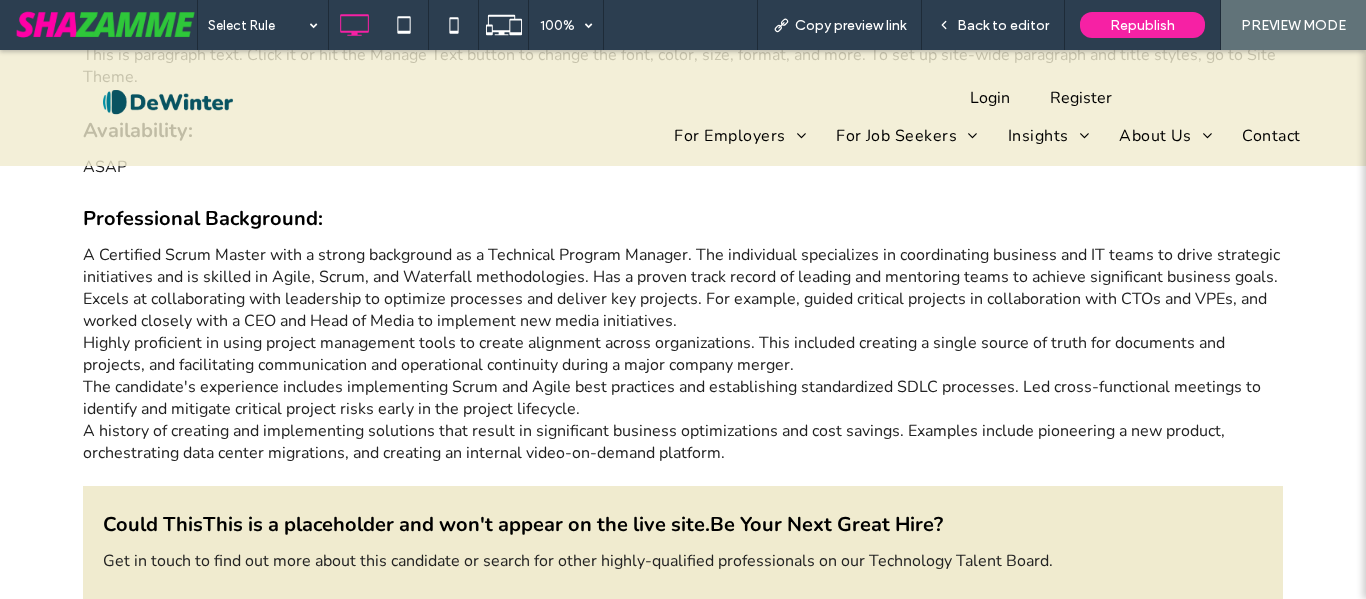 scroll, scrollTop: 300, scrollLeft: 0, axis: vertical 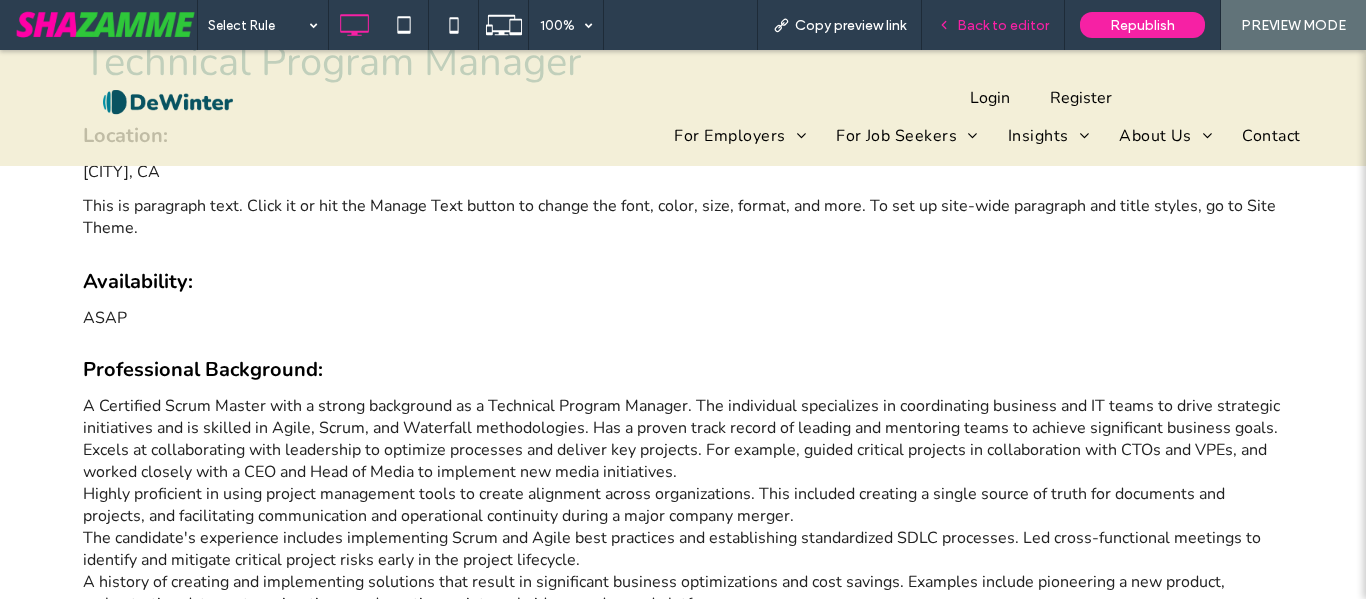 click on "Back to editor" at bounding box center (1003, 25) 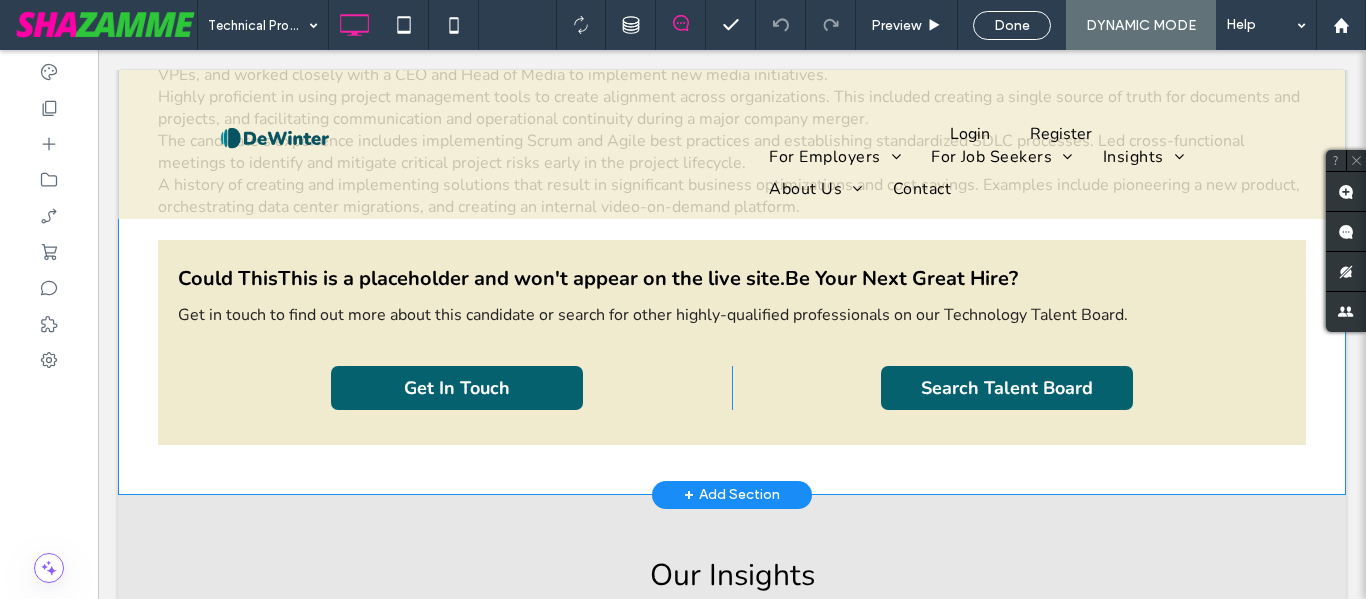 scroll, scrollTop: 800, scrollLeft: 0, axis: vertical 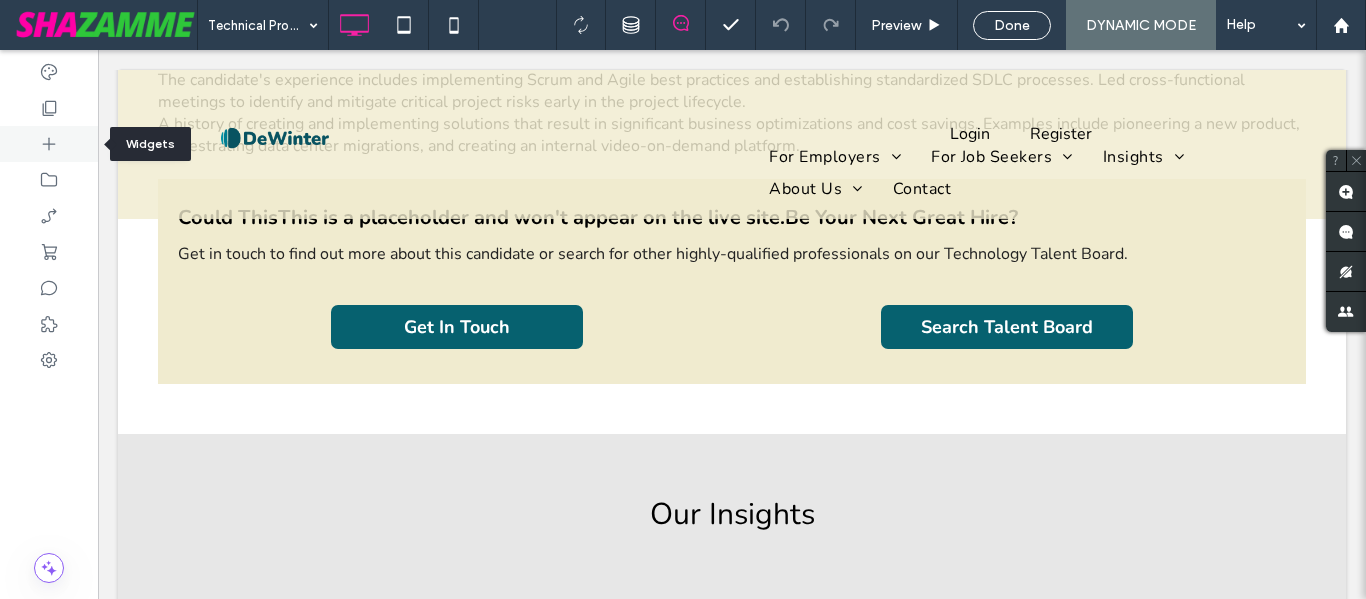 click 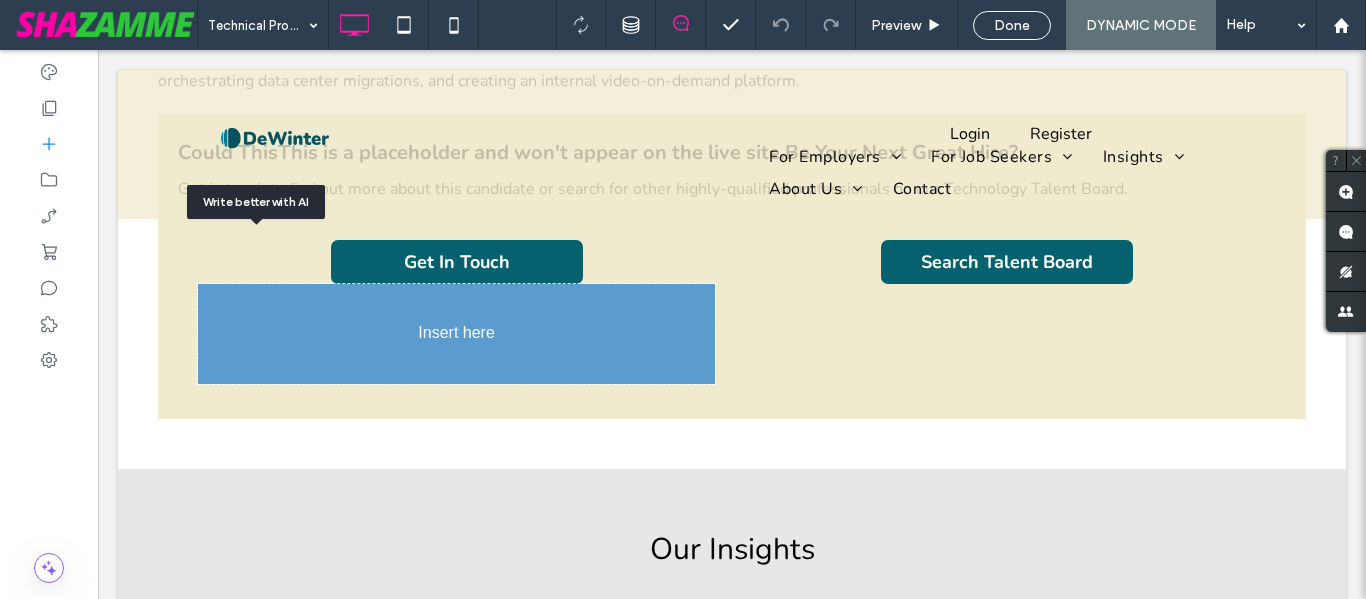 scroll, scrollTop: 910, scrollLeft: 0, axis: vertical 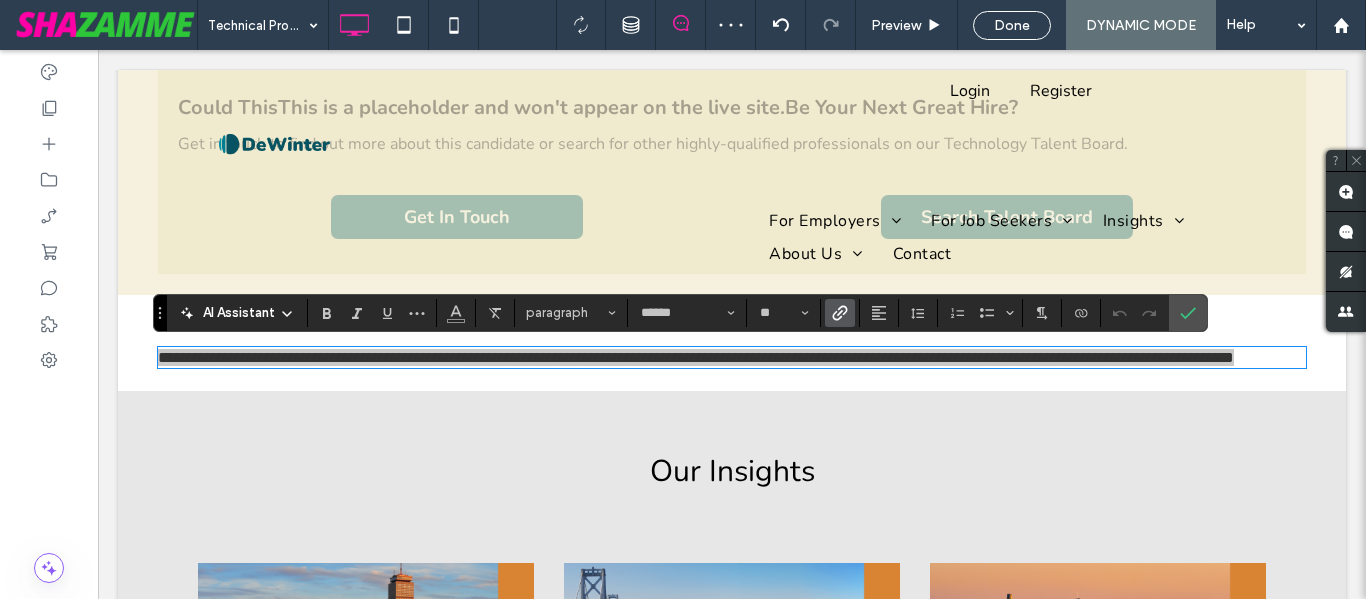 click at bounding box center [840, 313] 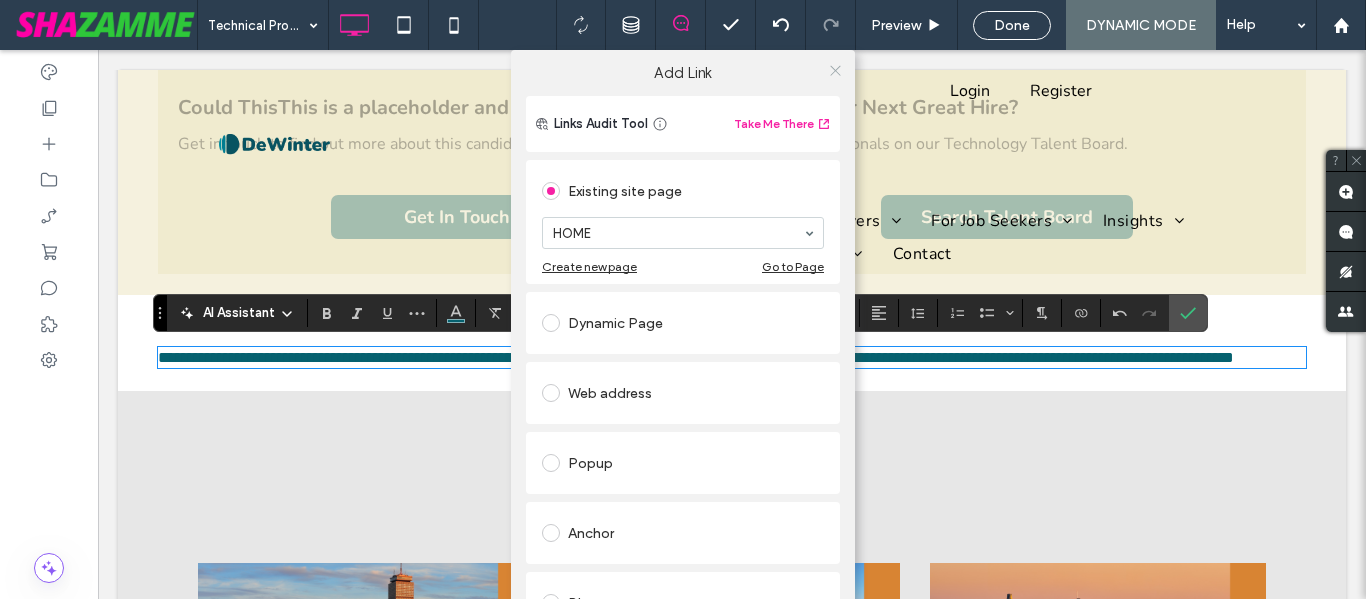 click 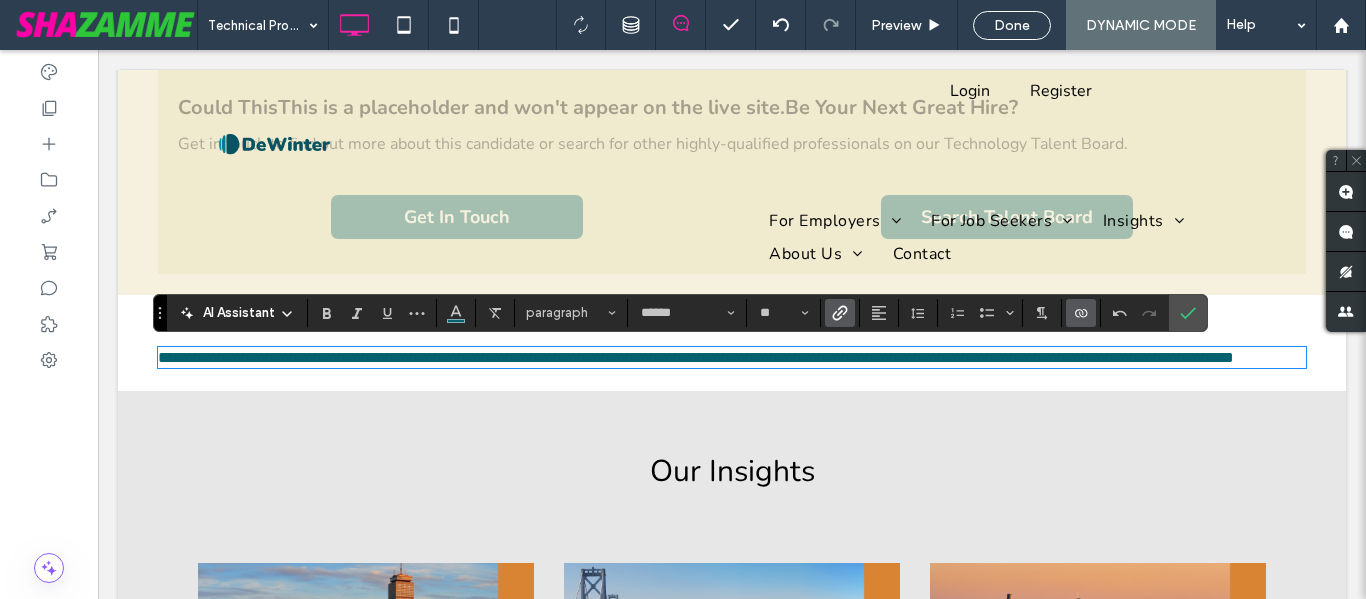 click at bounding box center (1081, 313) 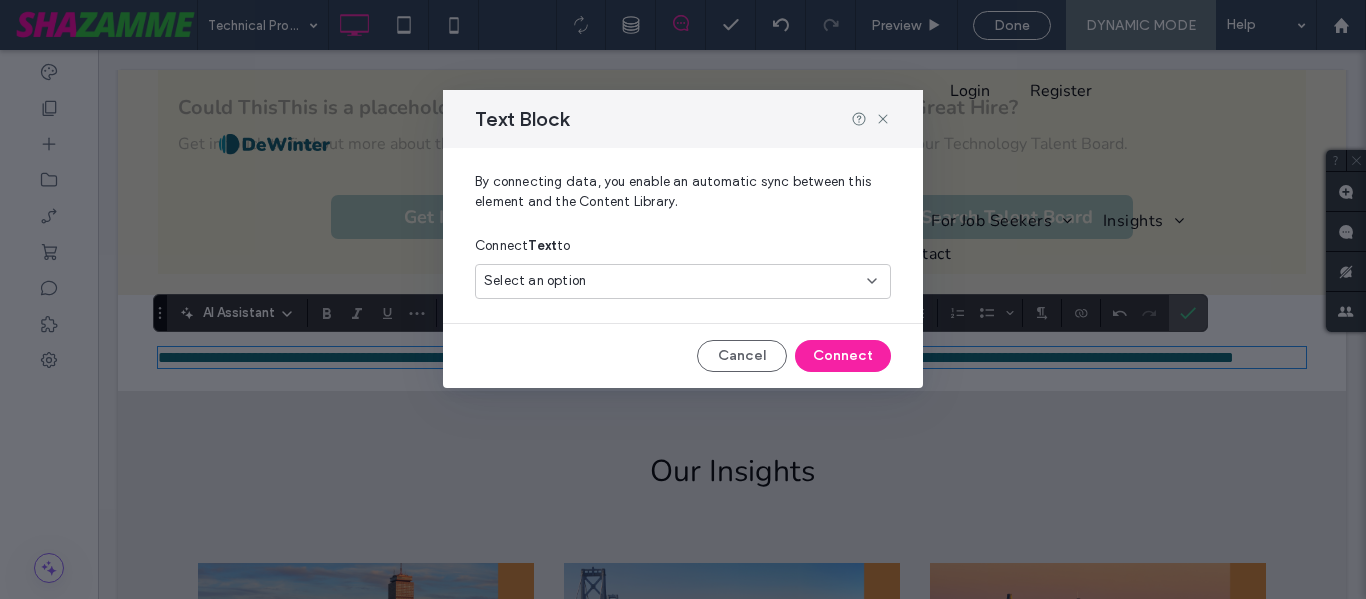 click on "Select an option" at bounding box center [671, 281] 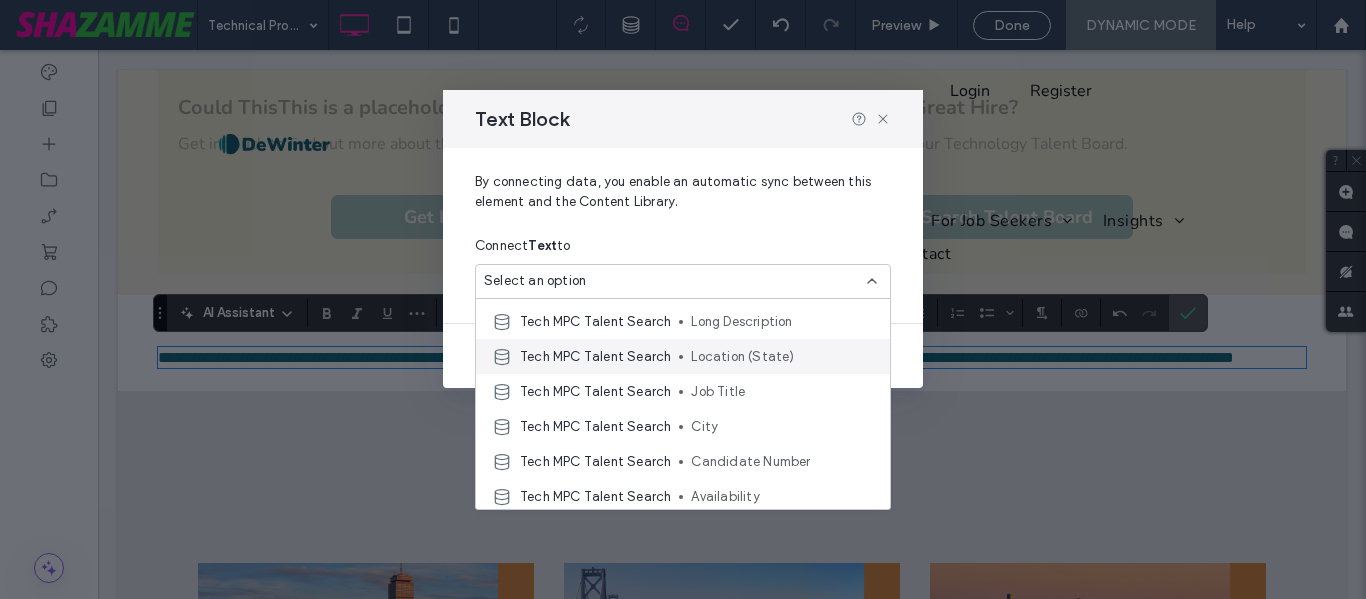 scroll, scrollTop: 0, scrollLeft: 0, axis: both 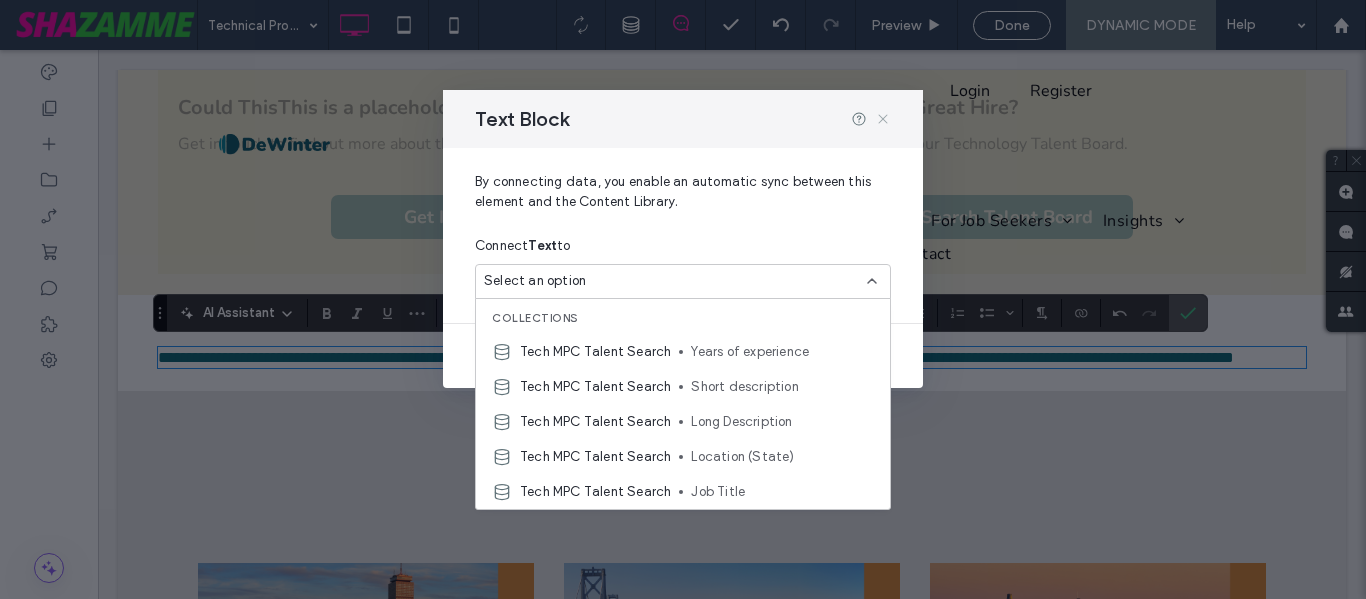 click 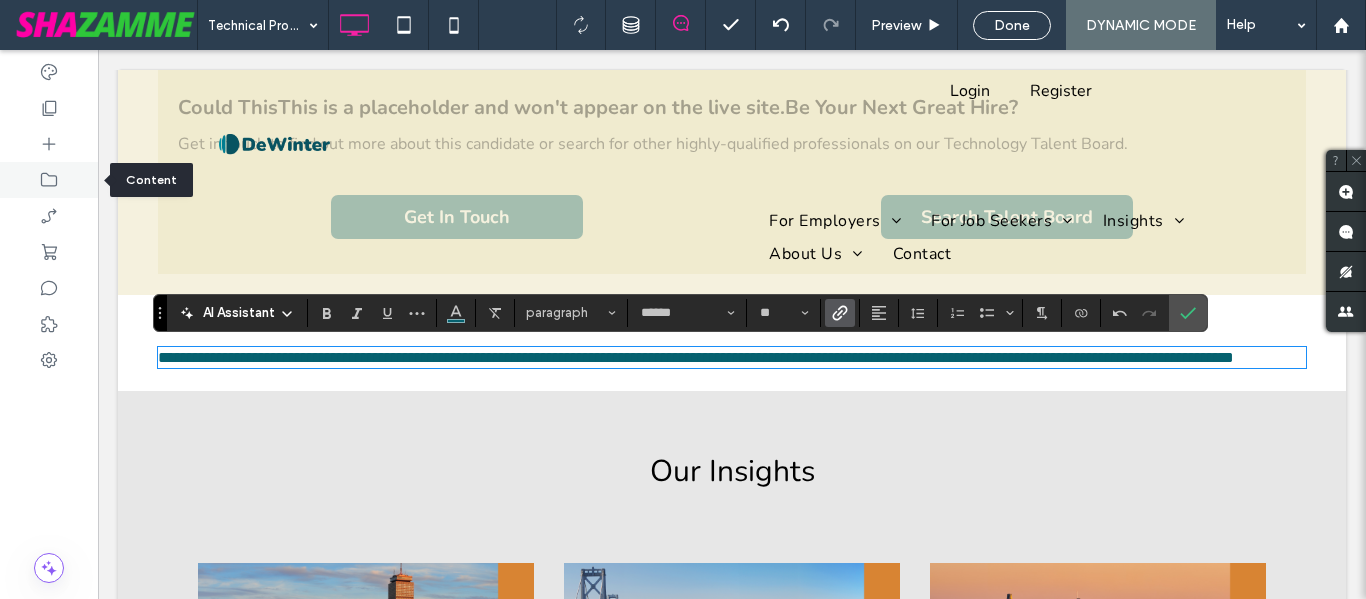 click at bounding box center (49, 180) 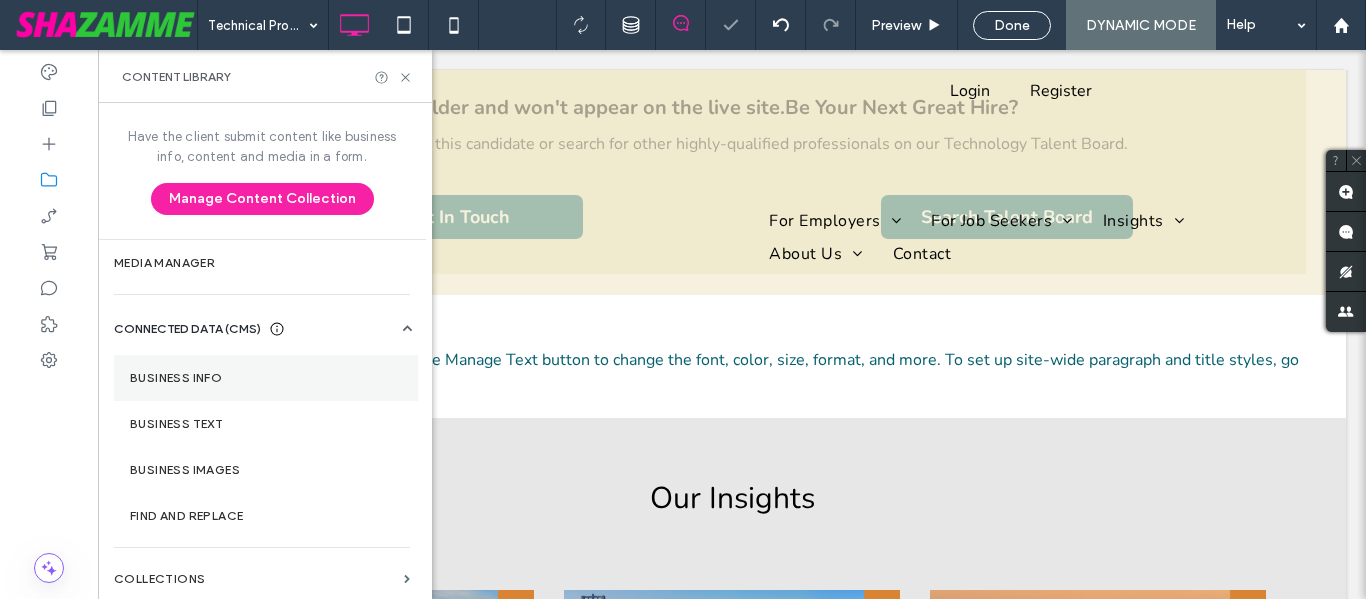 scroll, scrollTop: 7, scrollLeft: 0, axis: vertical 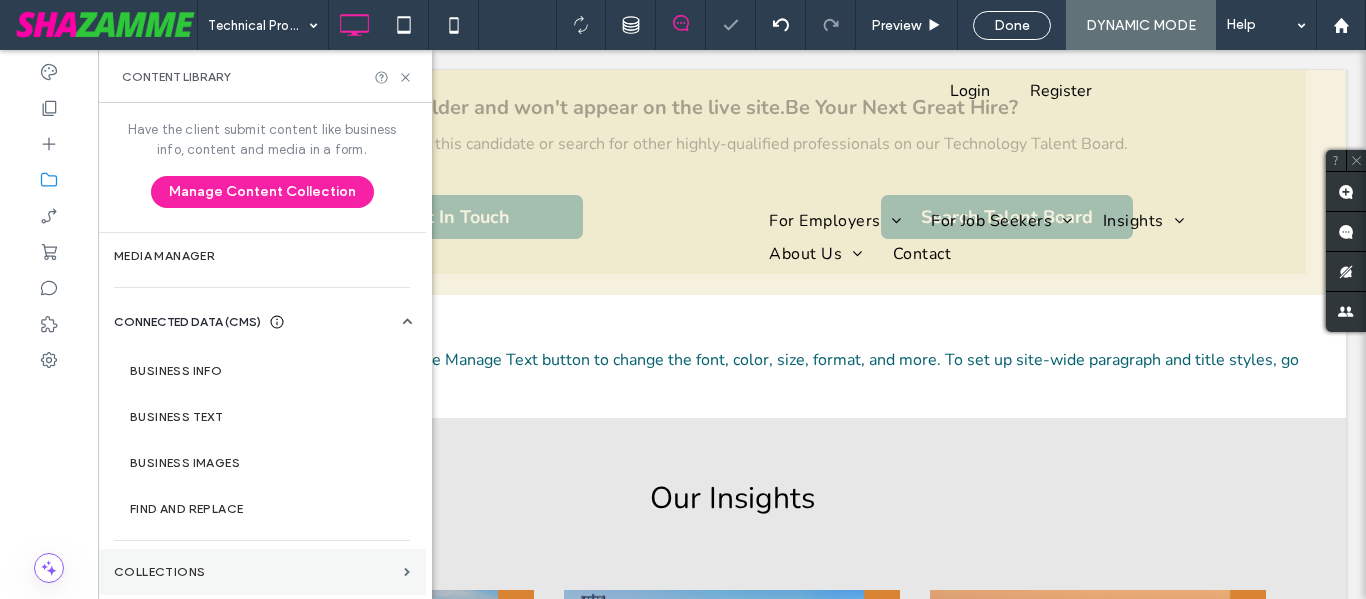 click on "Collections" at bounding box center (262, 572) 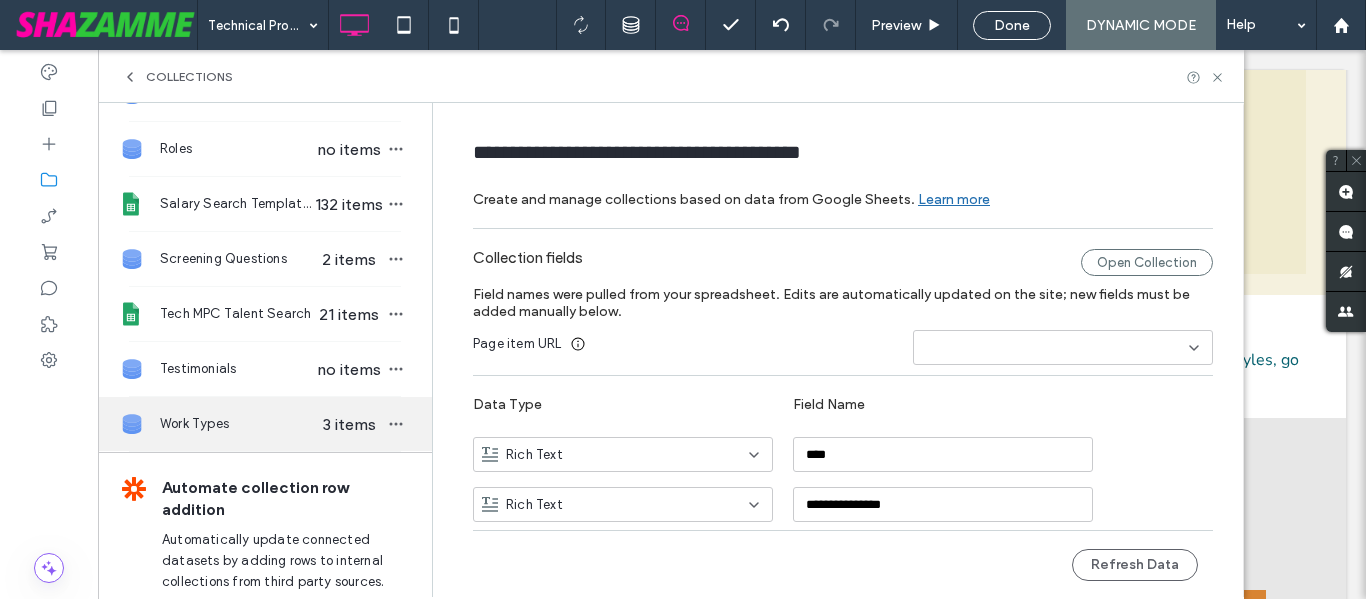 scroll, scrollTop: 626, scrollLeft: 0, axis: vertical 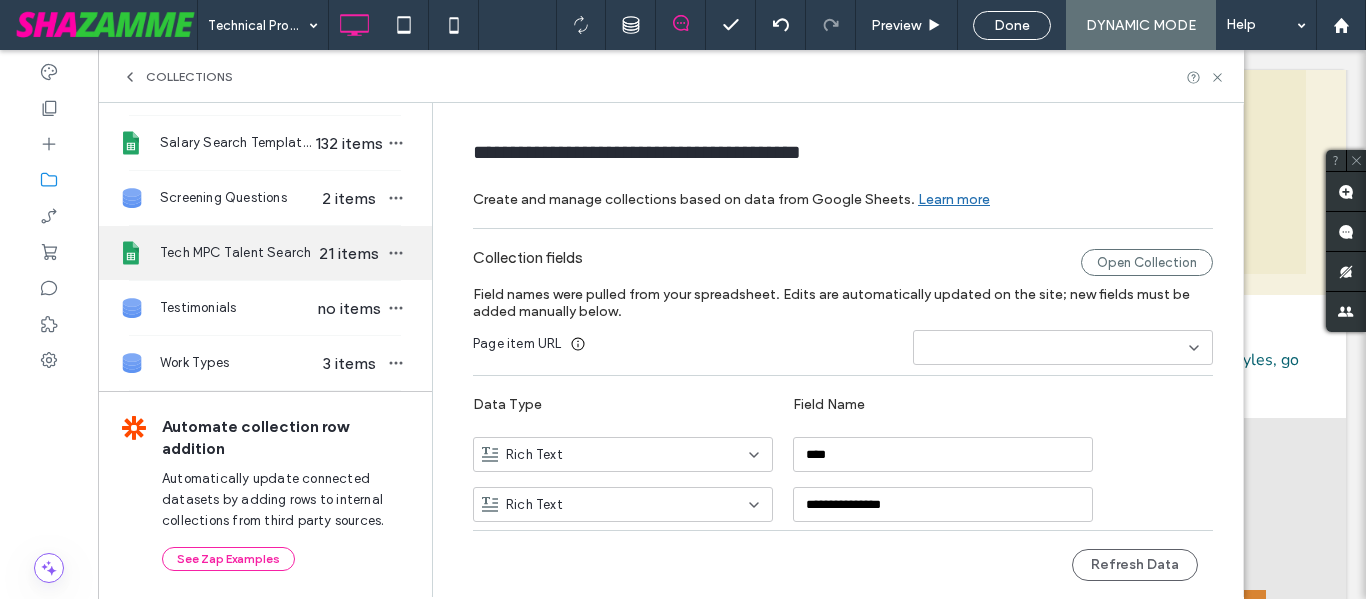 click on "Tech MPC Talent Search" at bounding box center [237, 253] 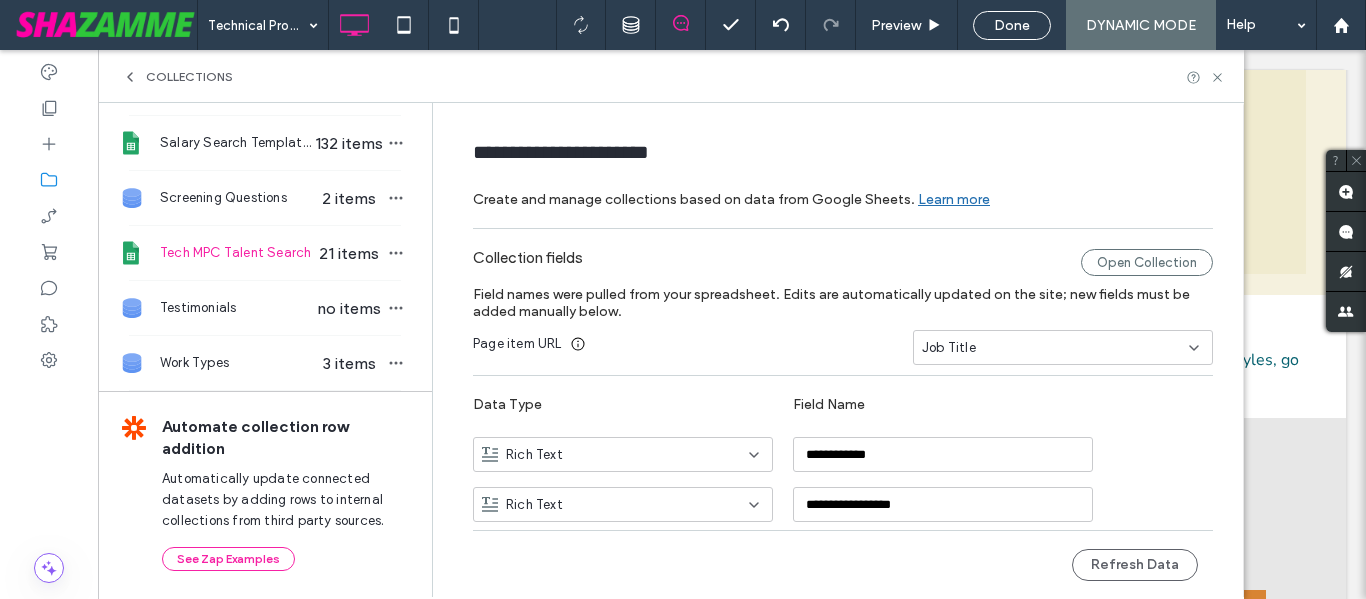 type on "**********" 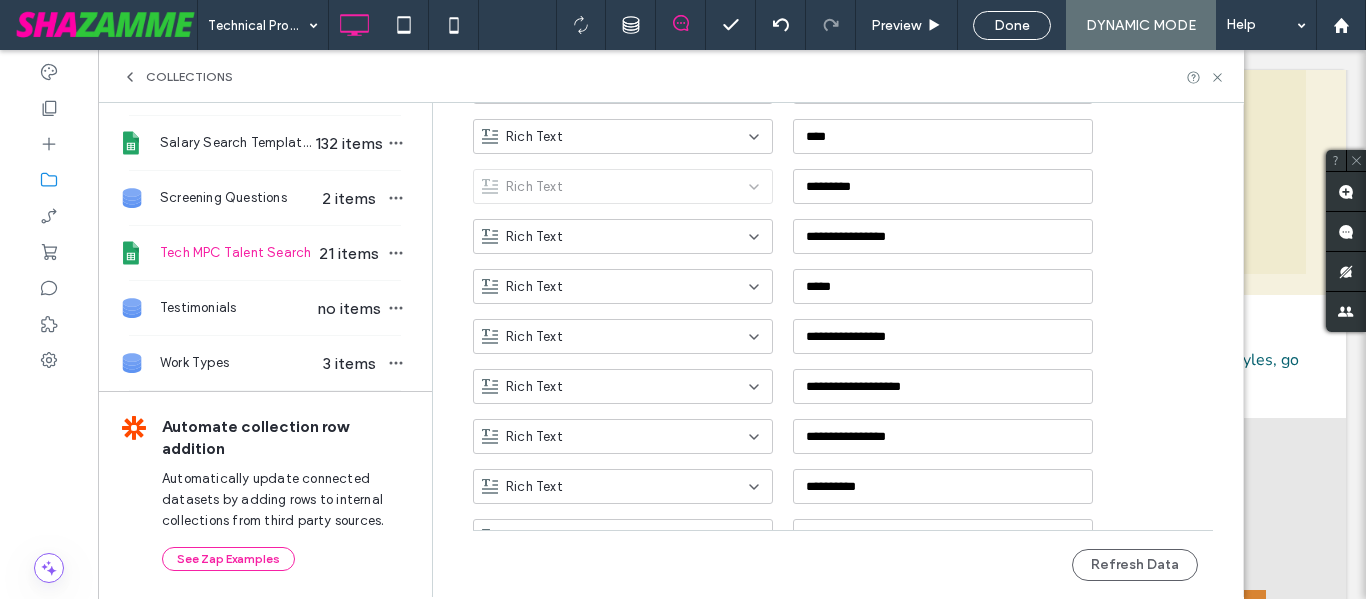 scroll, scrollTop: 749, scrollLeft: 0, axis: vertical 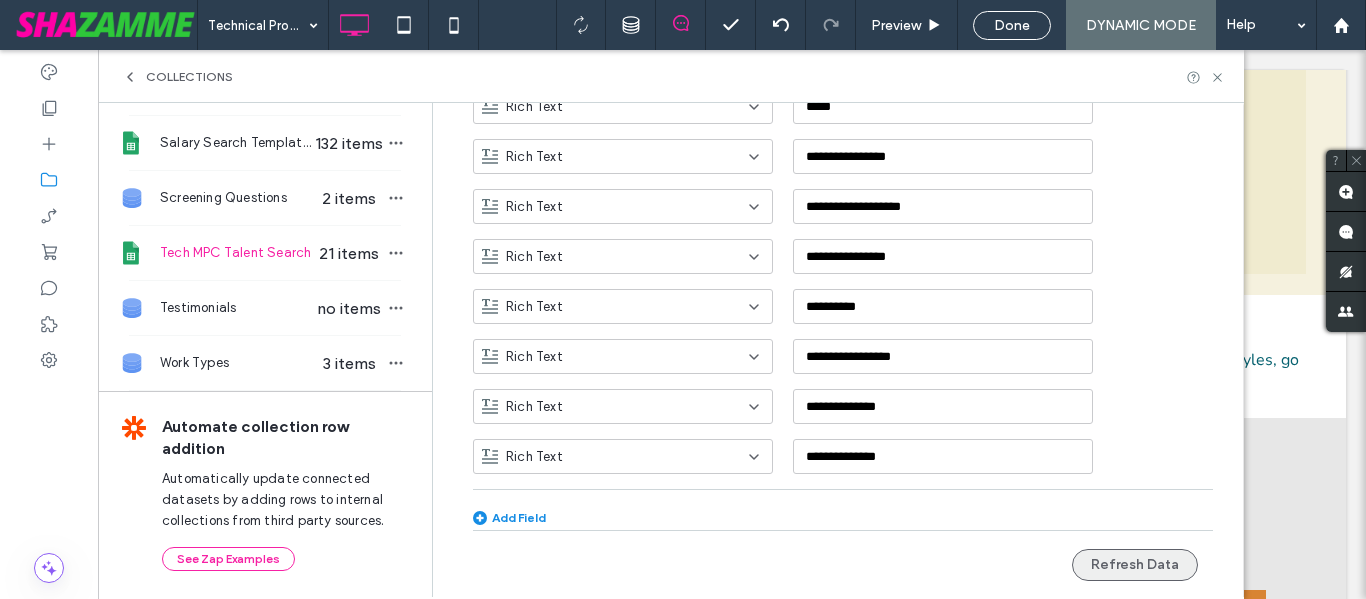 click on "Refresh Data" at bounding box center [1135, 565] 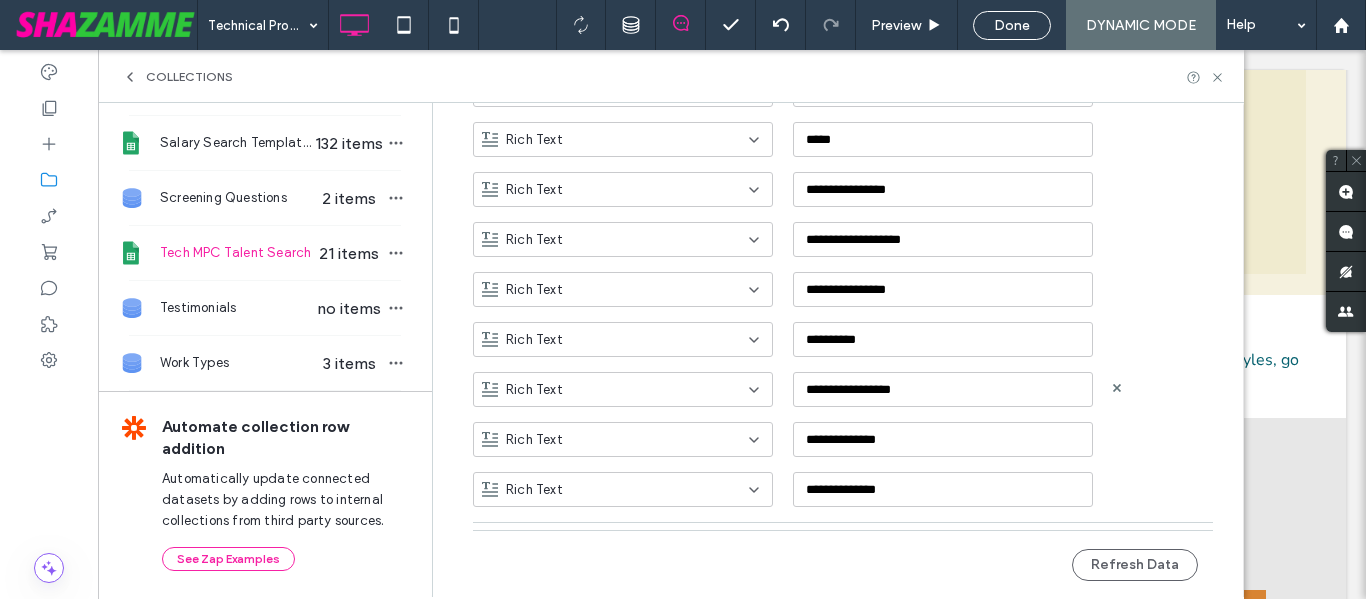 scroll, scrollTop: 749, scrollLeft: 0, axis: vertical 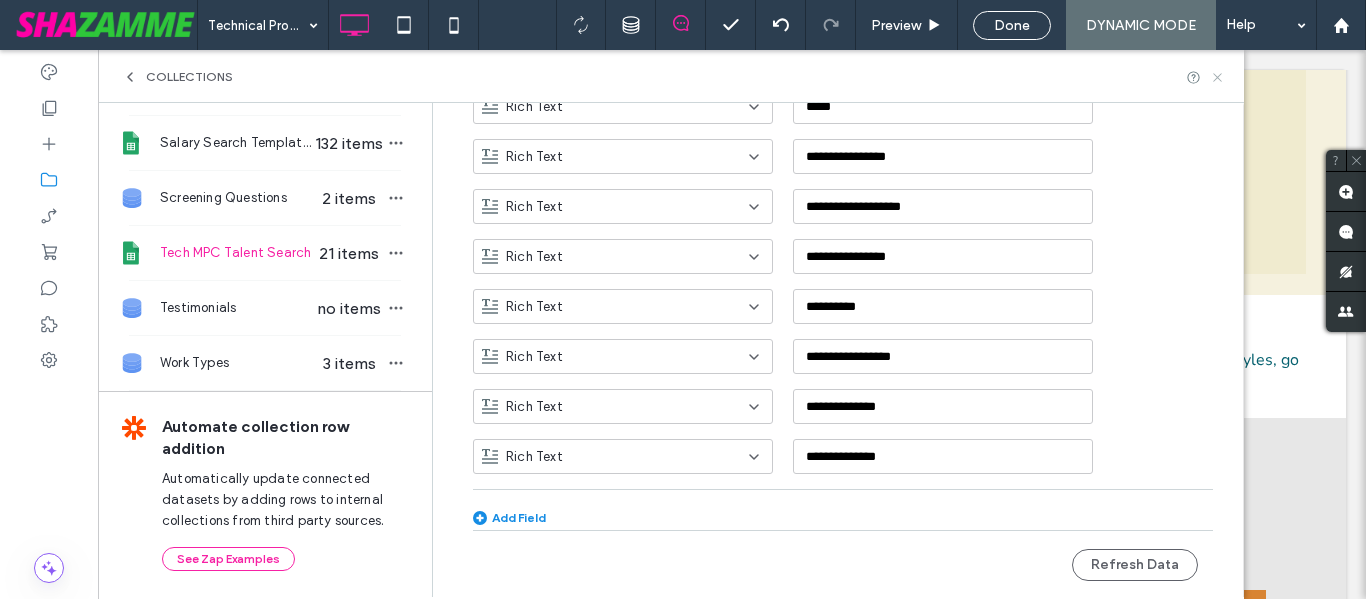 click 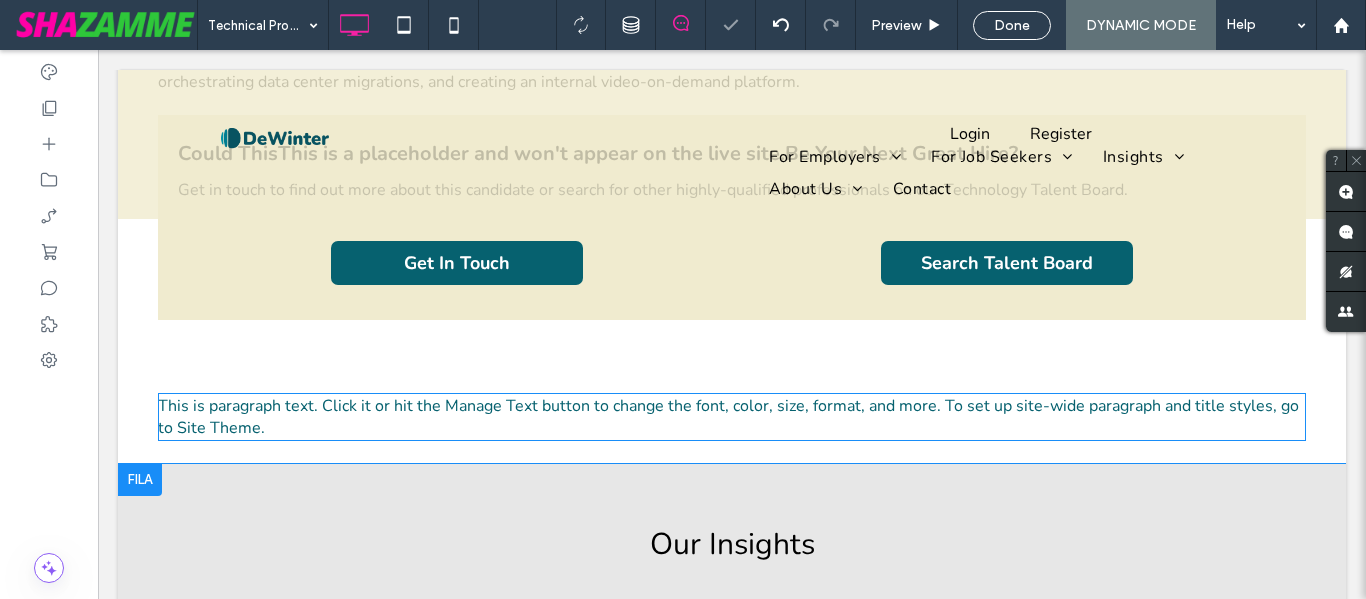 scroll, scrollTop: 900, scrollLeft: 0, axis: vertical 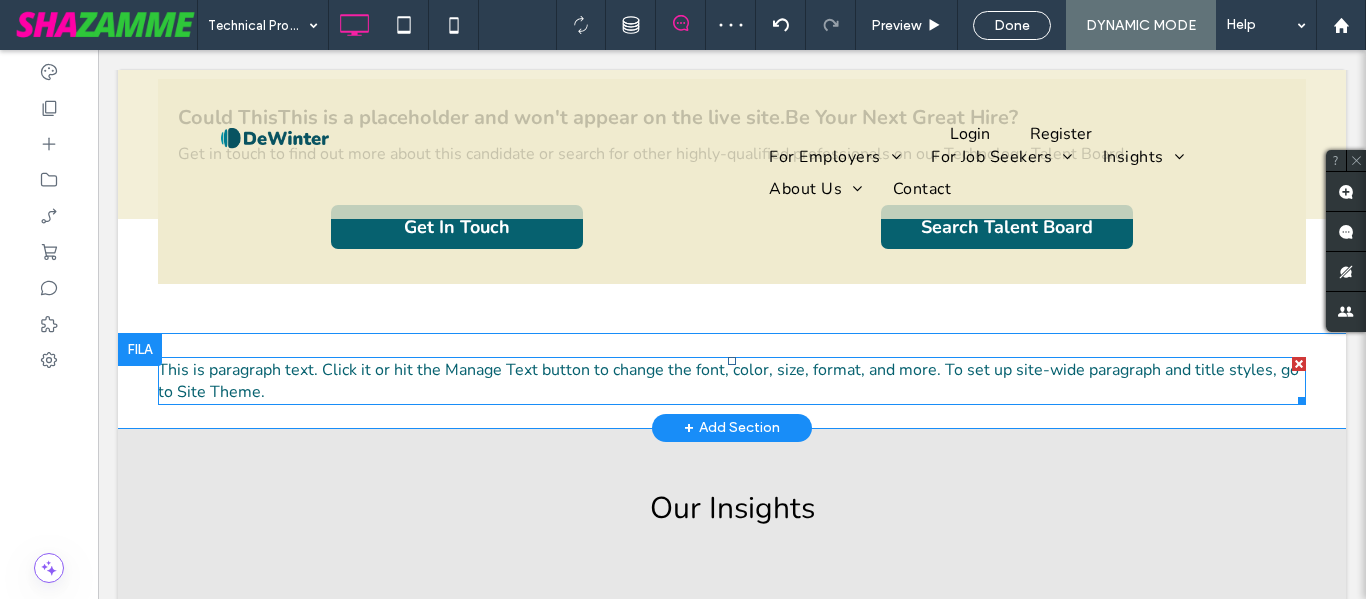 click on "This is paragraph text. Click it or hit the Manage Text button to change the font, color, size, format, and more. To set up site-wide paragraph and title styles, go to Site Theme." at bounding box center (732, 381) 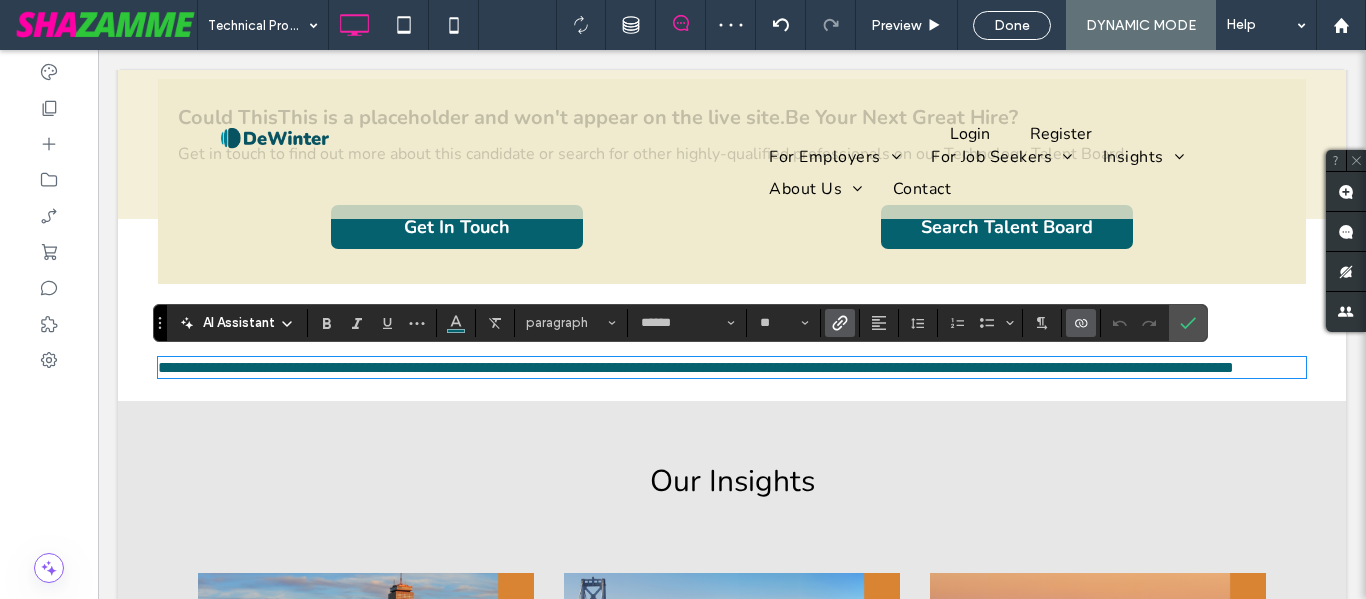 click 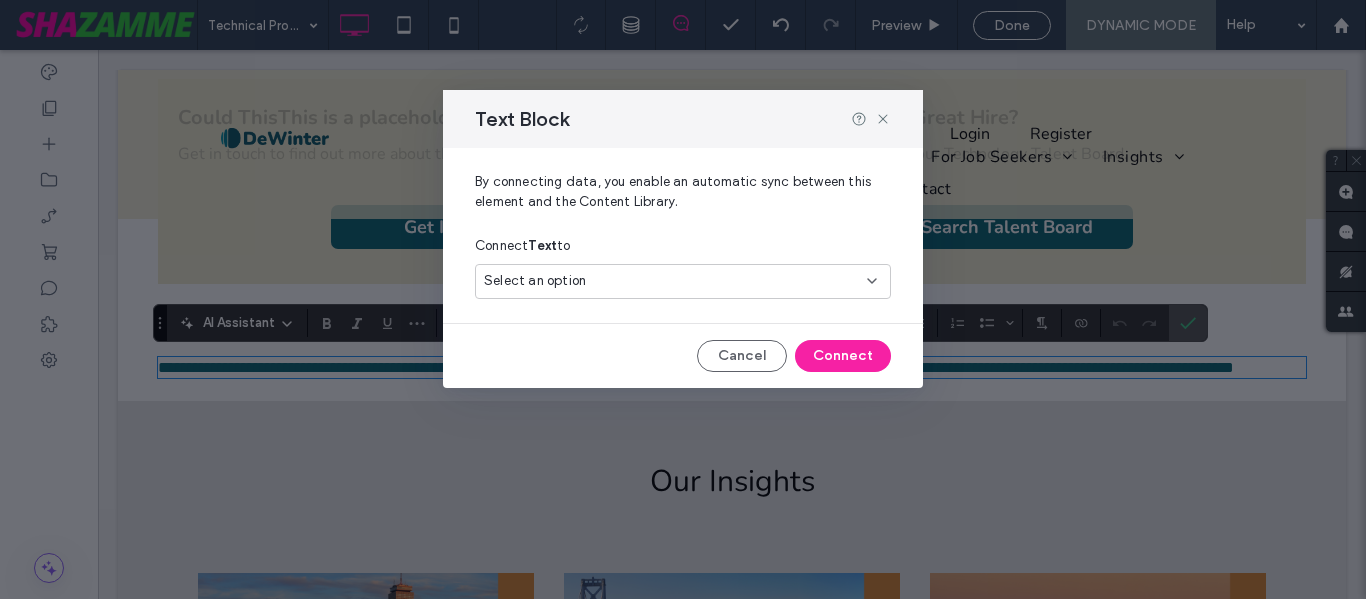 click on "Select an option" at bounding box center [683, 281] 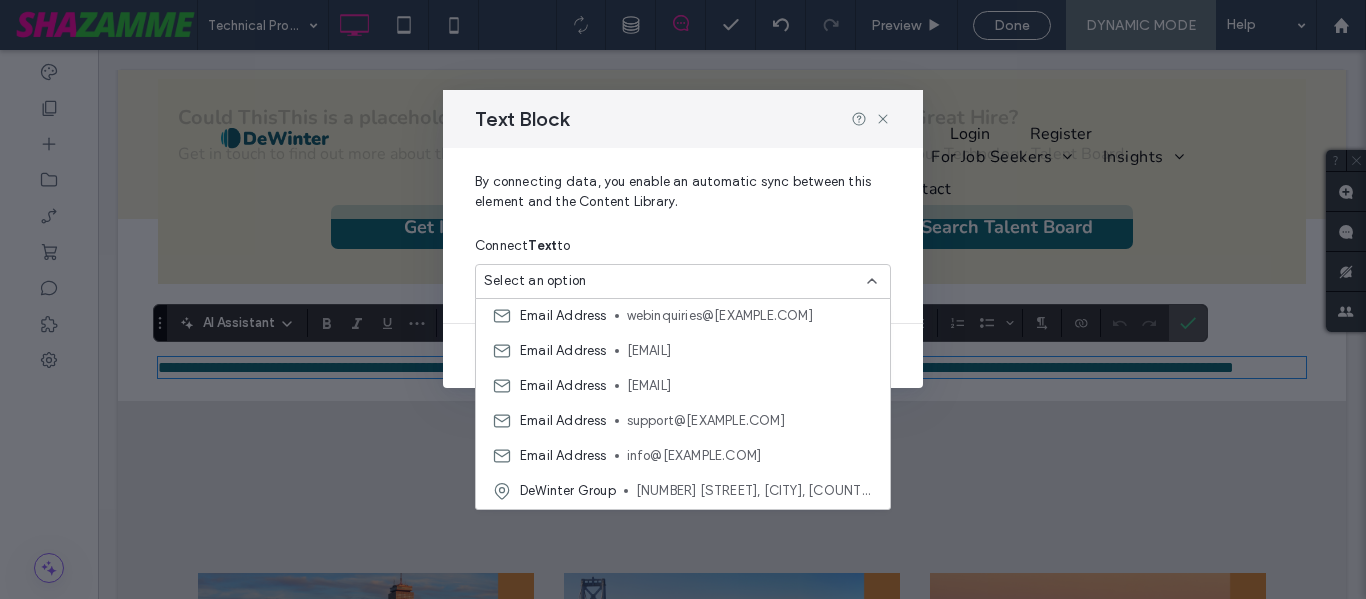 scroll, scrollTop: 875, scrollLeft: 0, axis: vertical 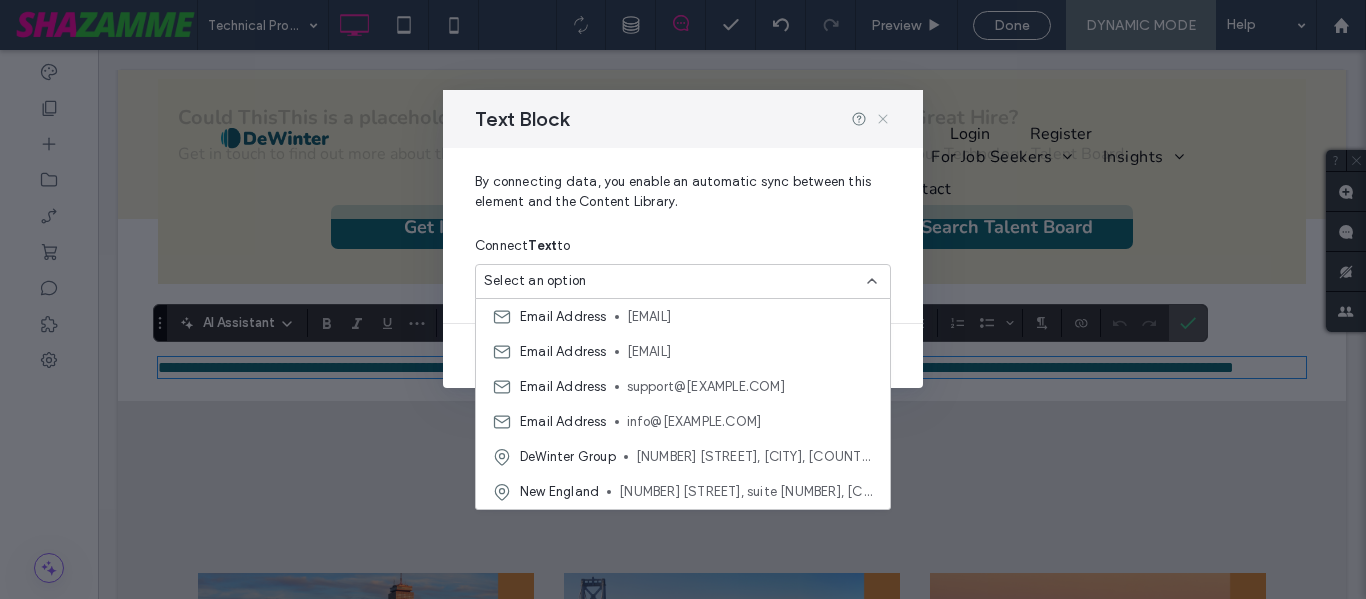 click 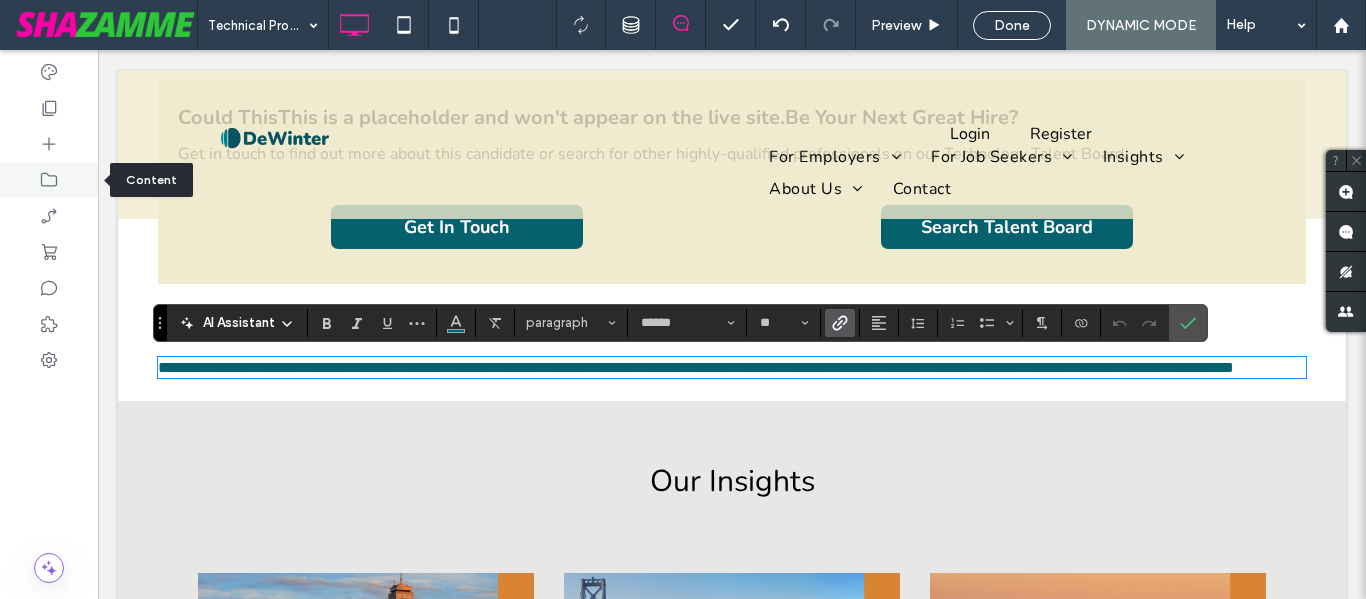 click 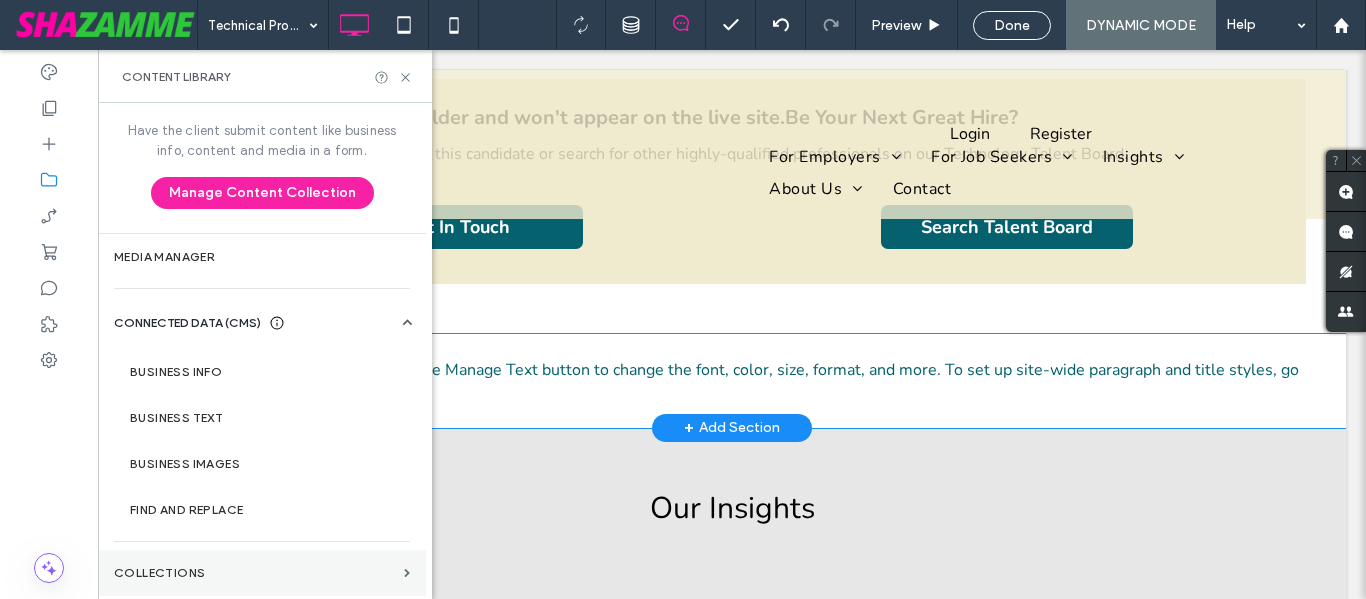 scroll, scrollTop: 7, scrollLeft: 0, axis: vertical 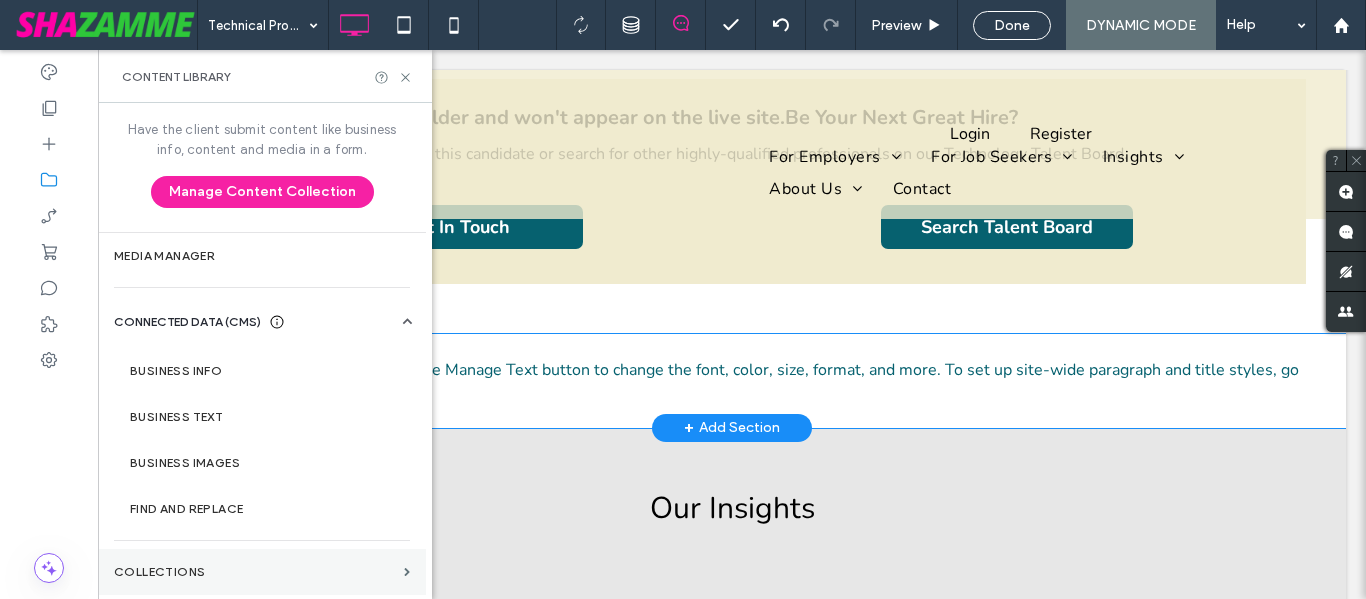 click on "Collections" at bounding box center [262, 572] 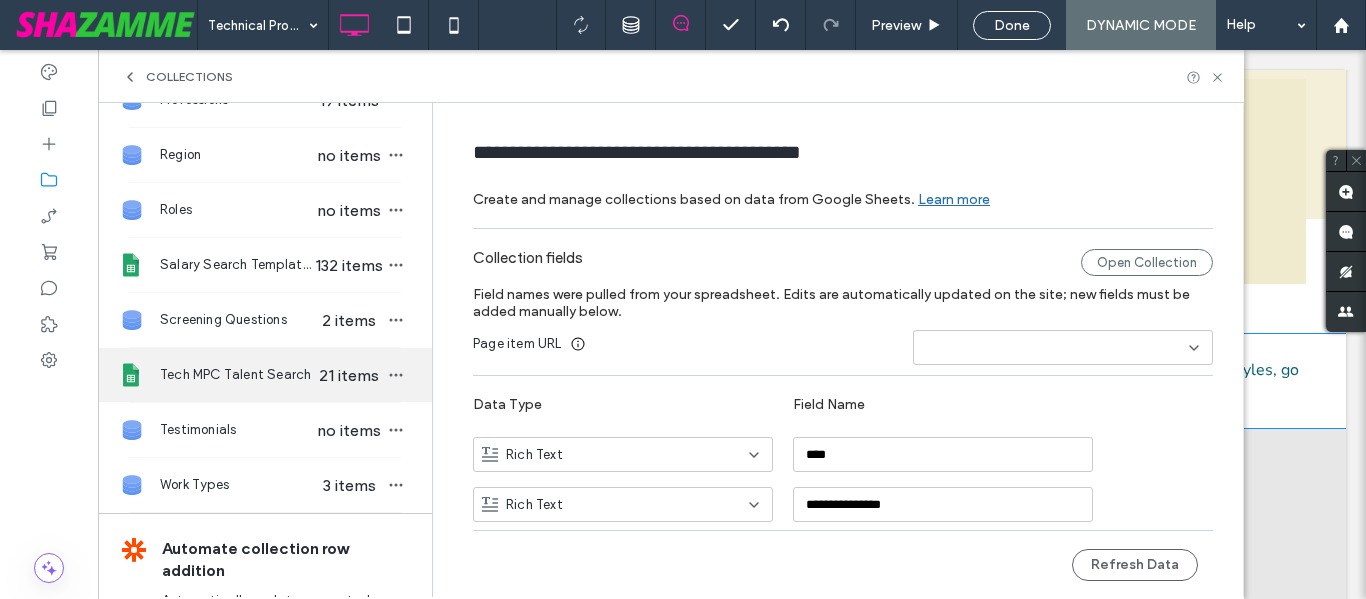 scroll, scrollTop: 626, scrollLeft: 0, axis: vertical 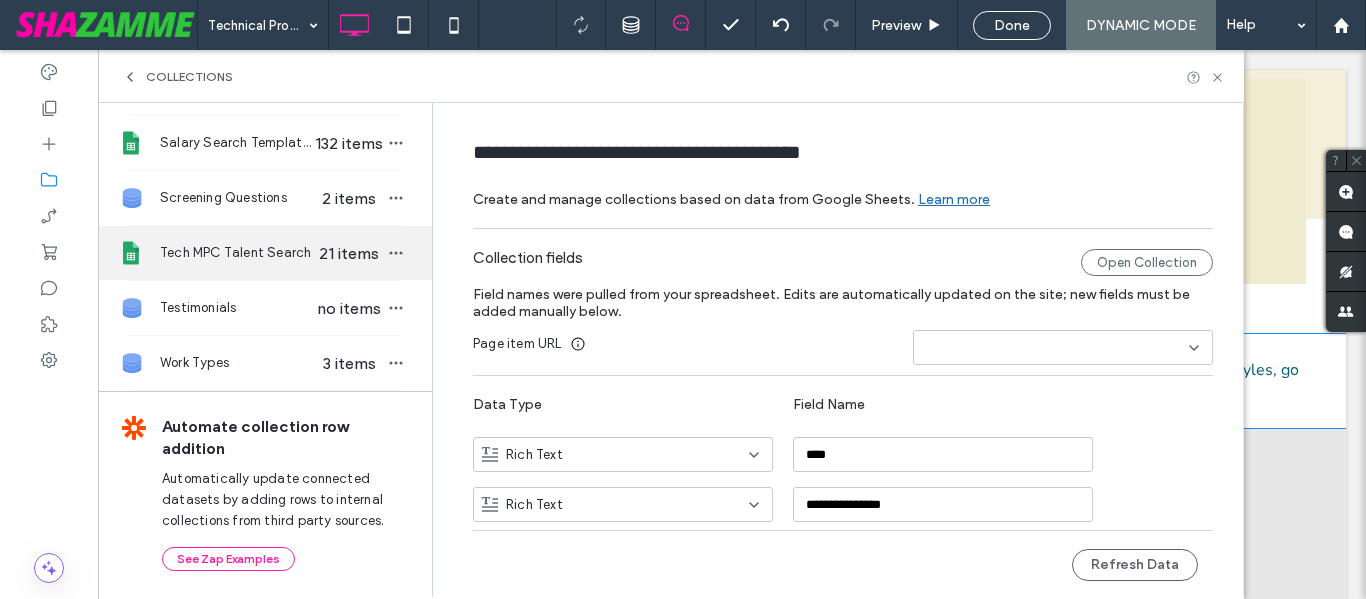 click on "Tech MPC Talent Search 21 items" at bounding box center (265, 253) 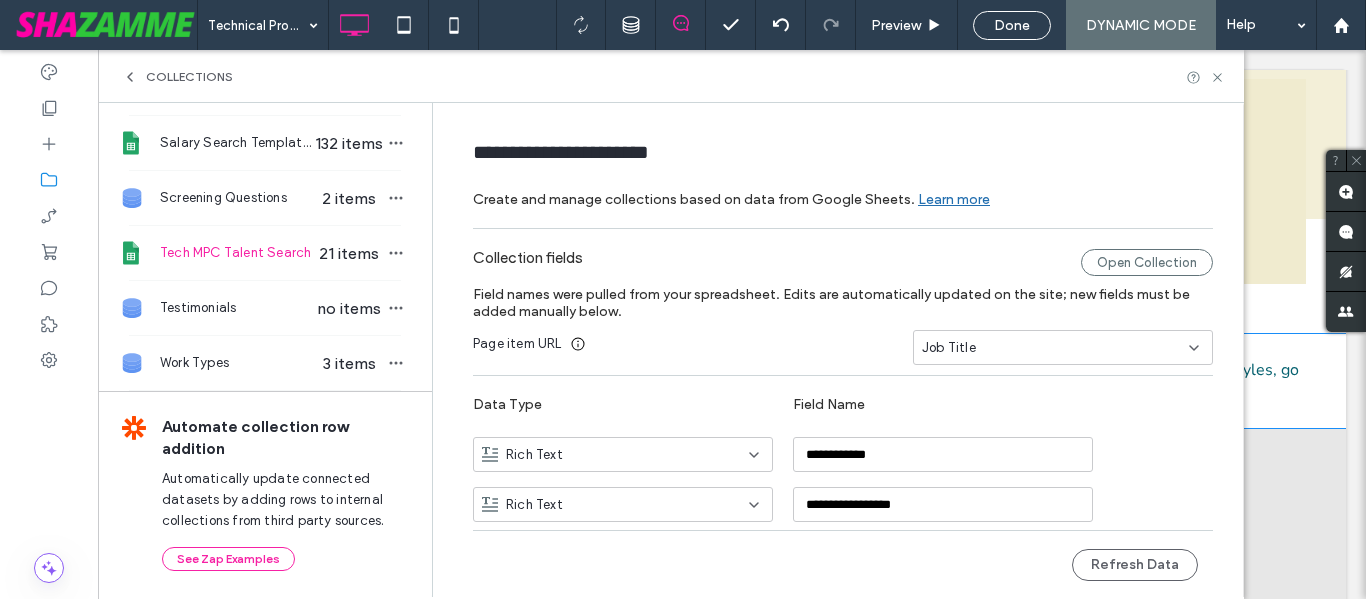 type on "**********" 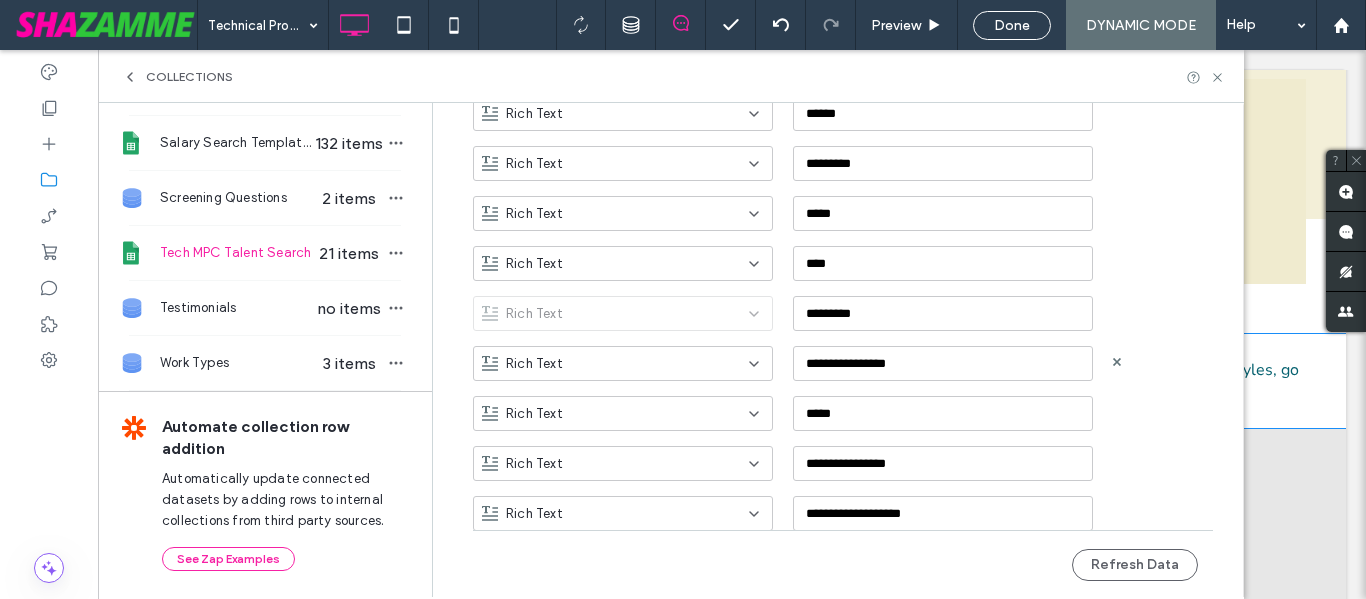 scroll, scrollTop: 749, scrollLeft: 0, axis: vertical 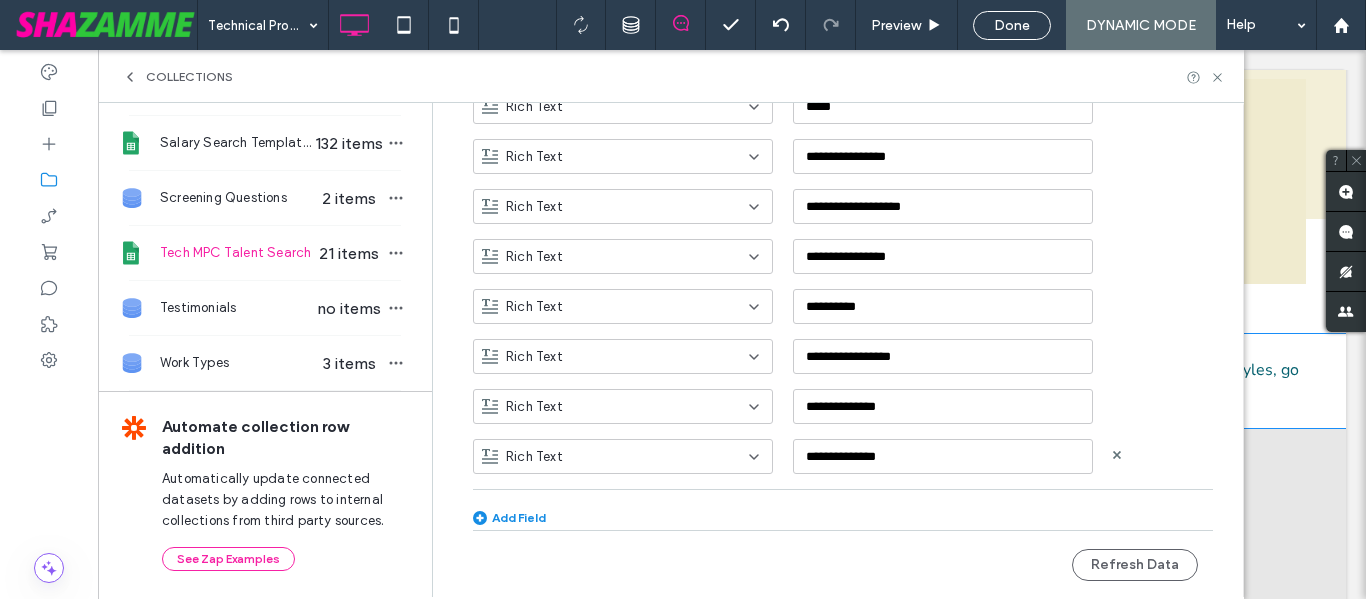 click on "Rich Text" at bounding box center [623, 456] 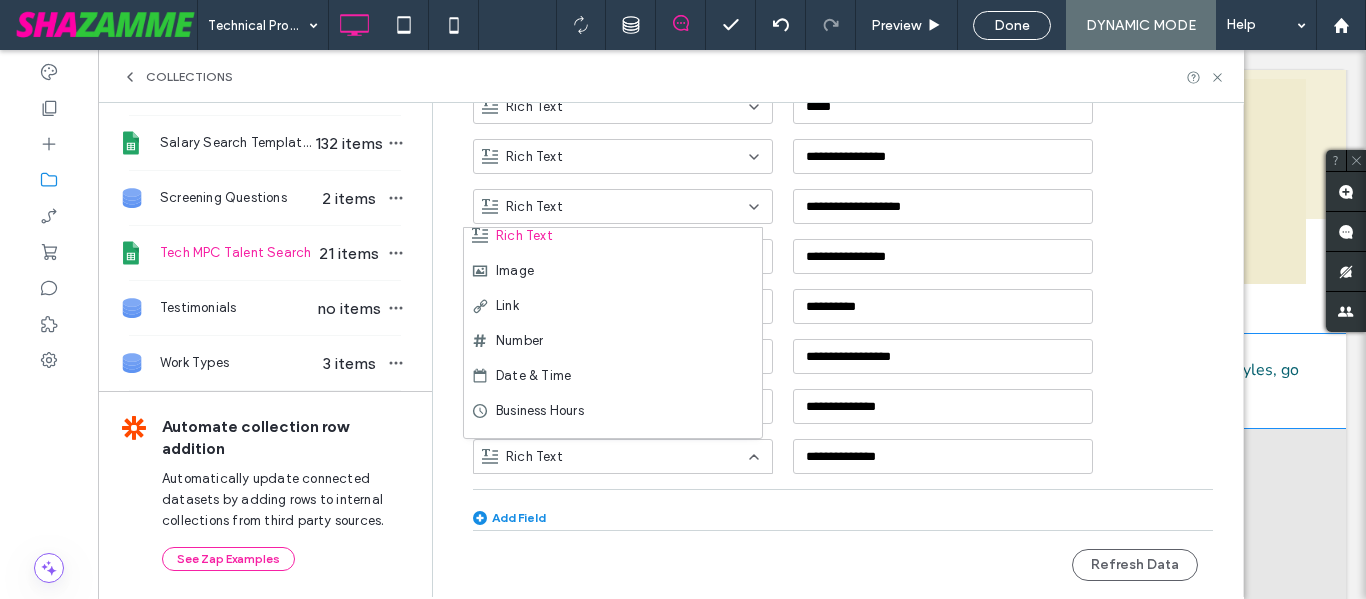 scroll, scrollTop: 0, scrollLeft: 0, axis: both 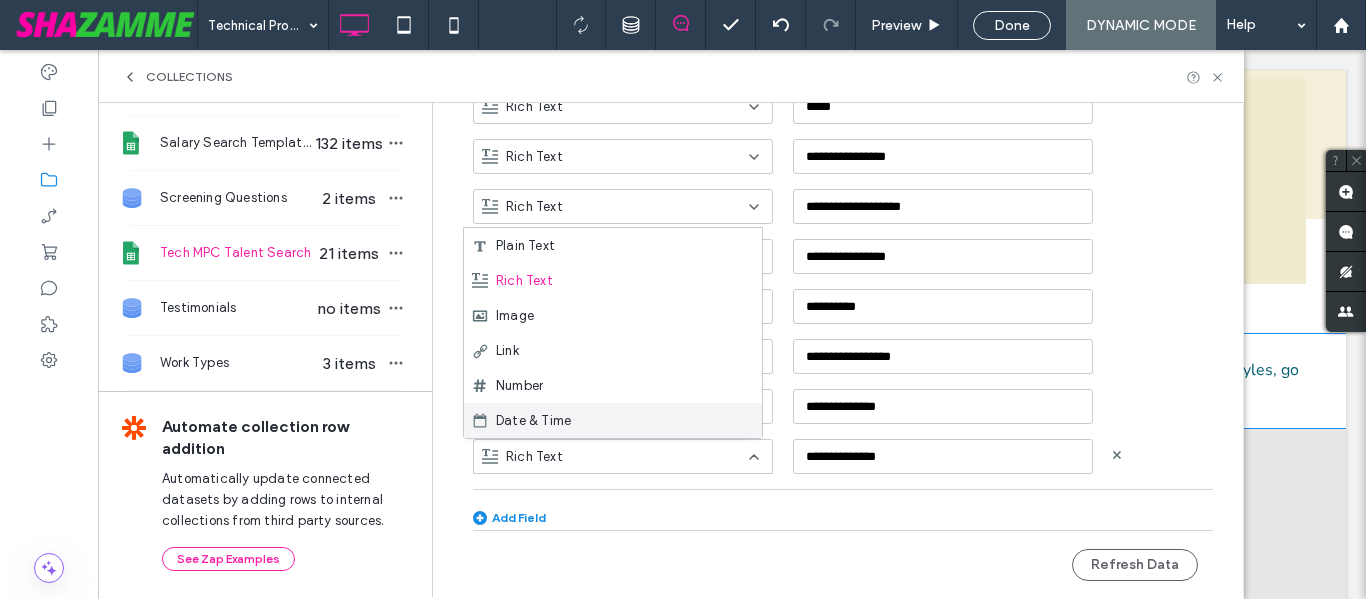 click at bounding box center [615, 457] 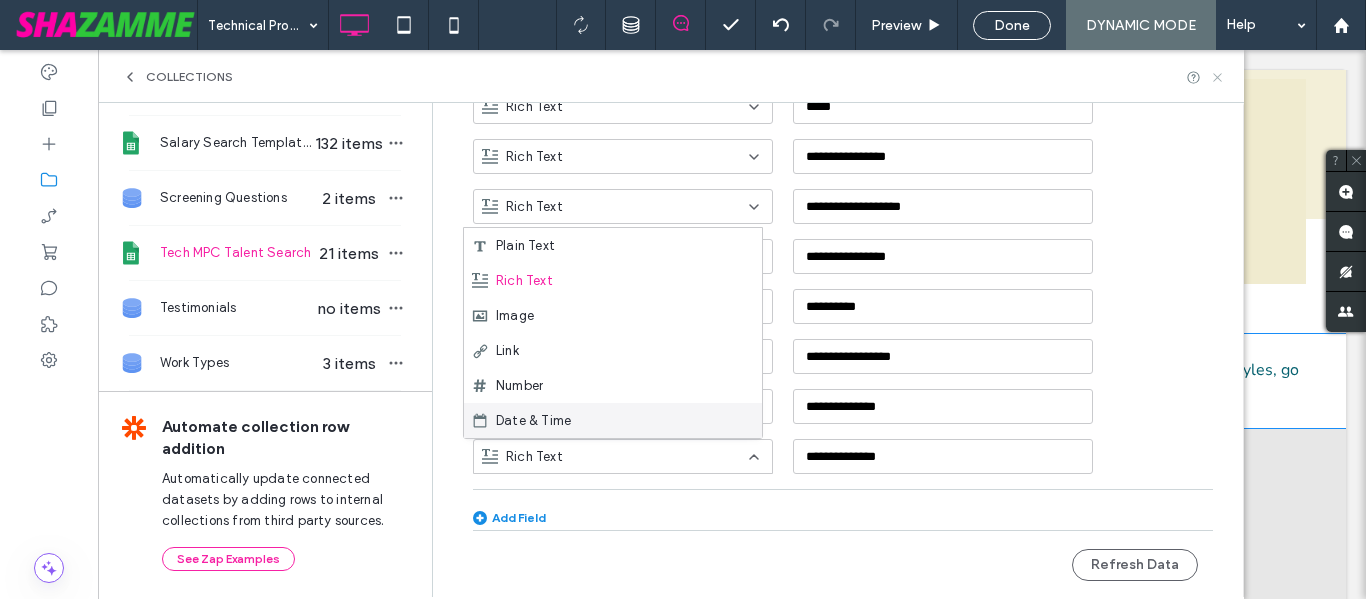 drag, startPoint x: 1218, startPoint y: 78, endPoint x: 1121, endPoint y: 28, distance: 109.128365 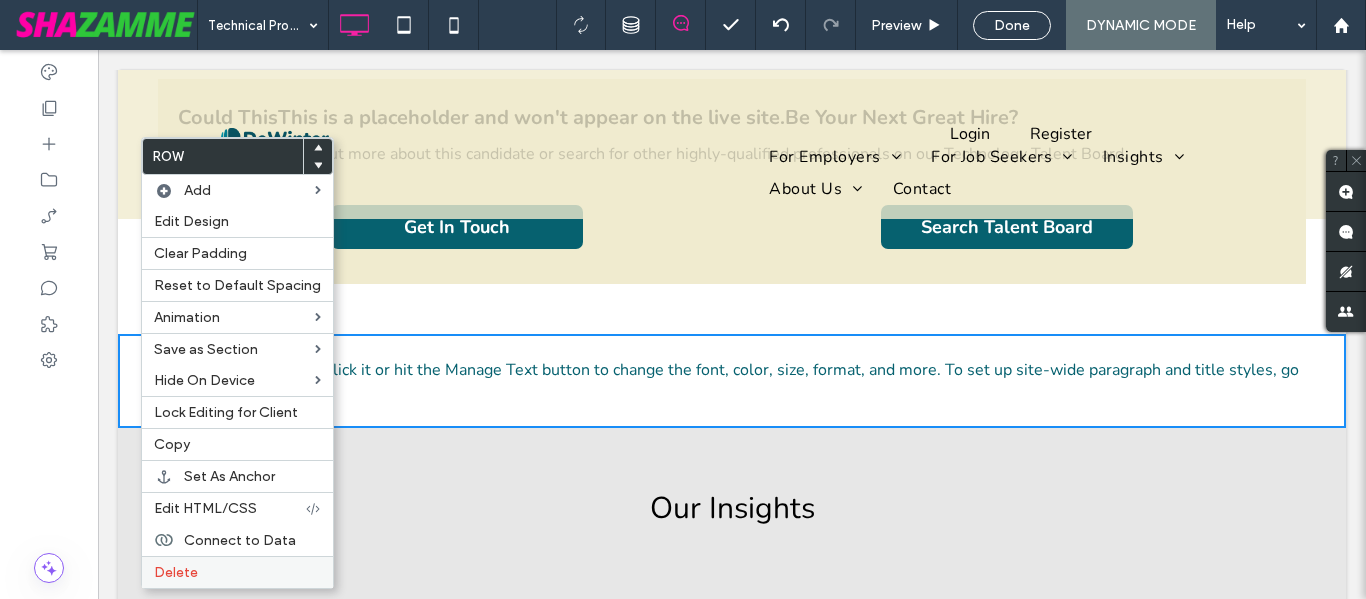 click on "Delete" at bounding box center (237, 572) 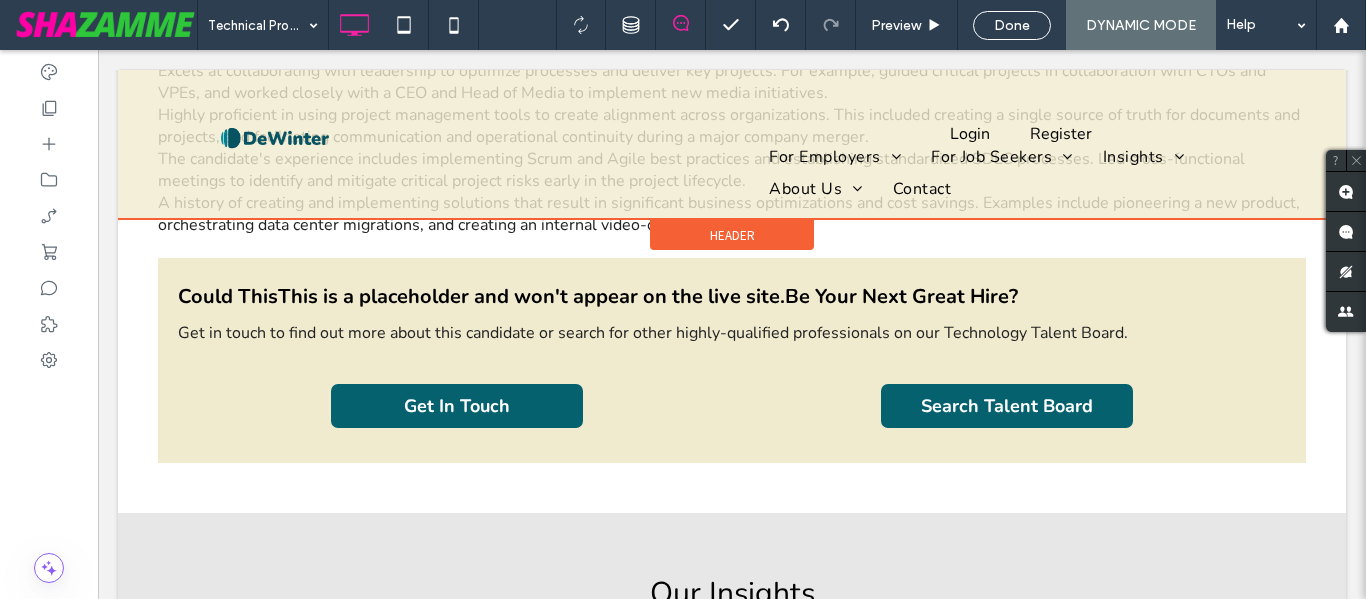 scroll, scrollTop: 900, scrollLeft: 0, axis: vertical 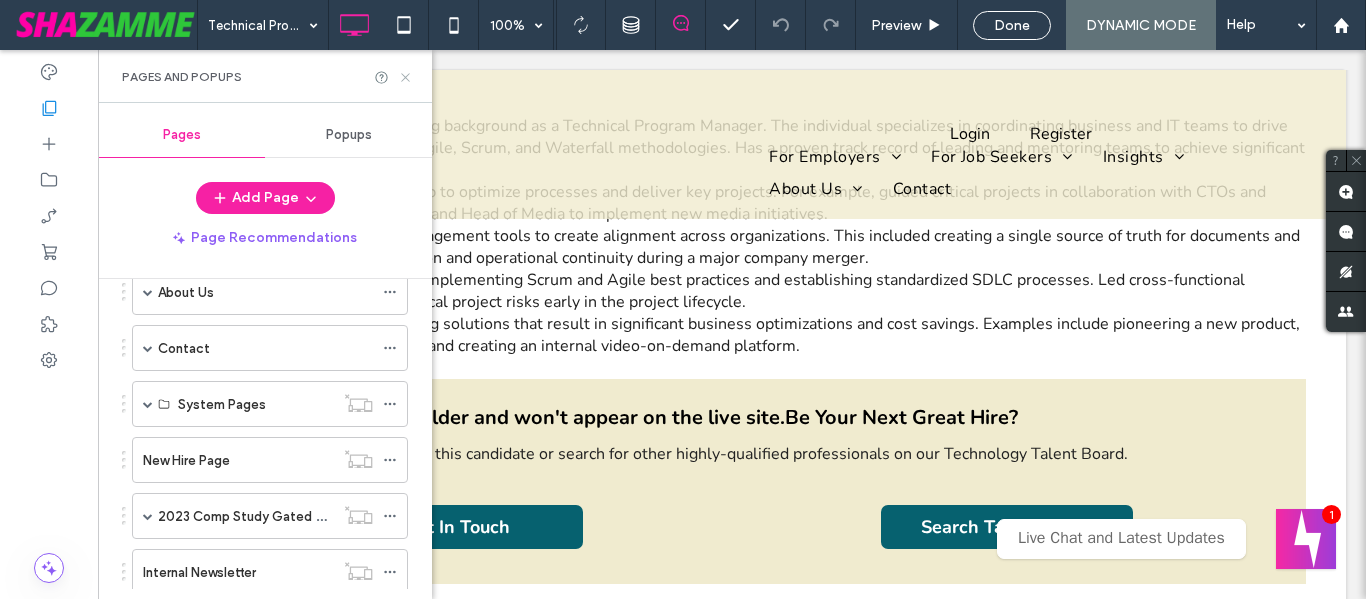 click 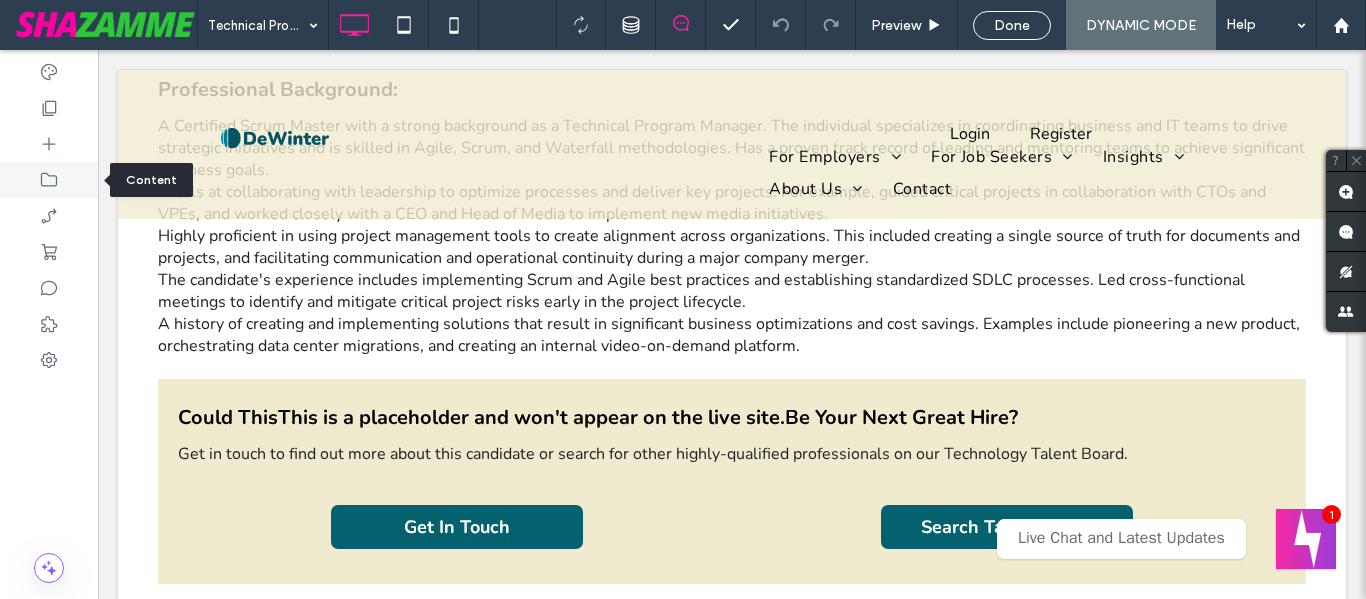 click at bounding box center (49, 180) 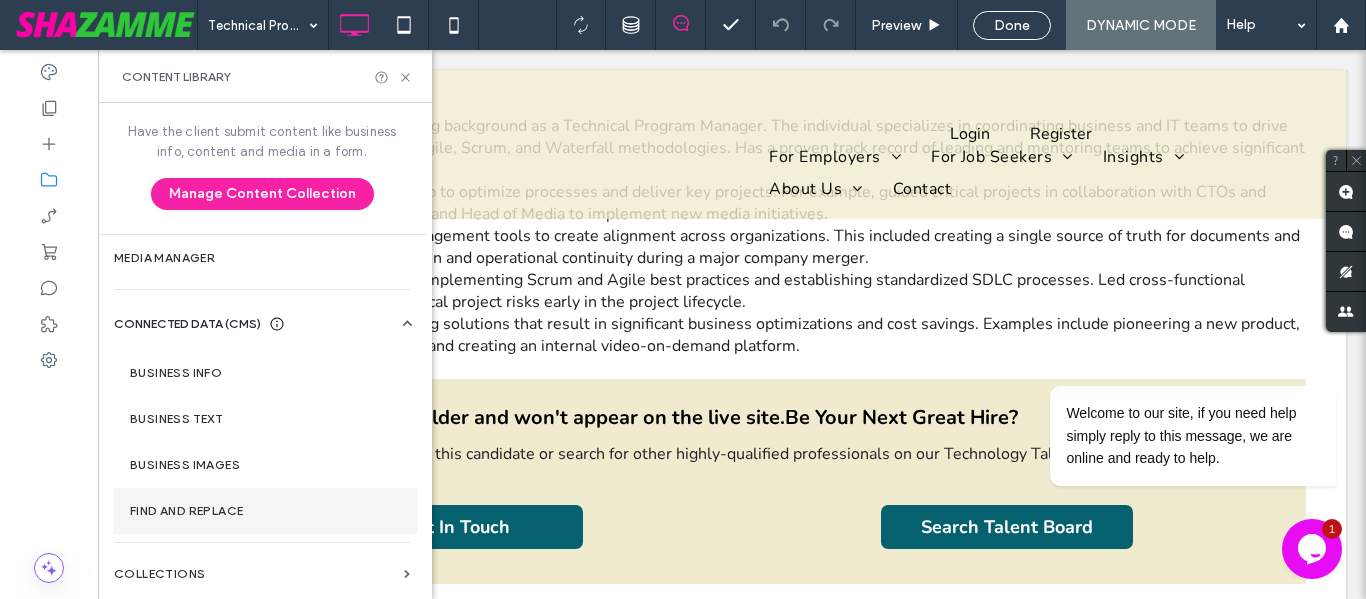 scroll, scrollTop: 7, scrollLeft: 0, axis: vertical 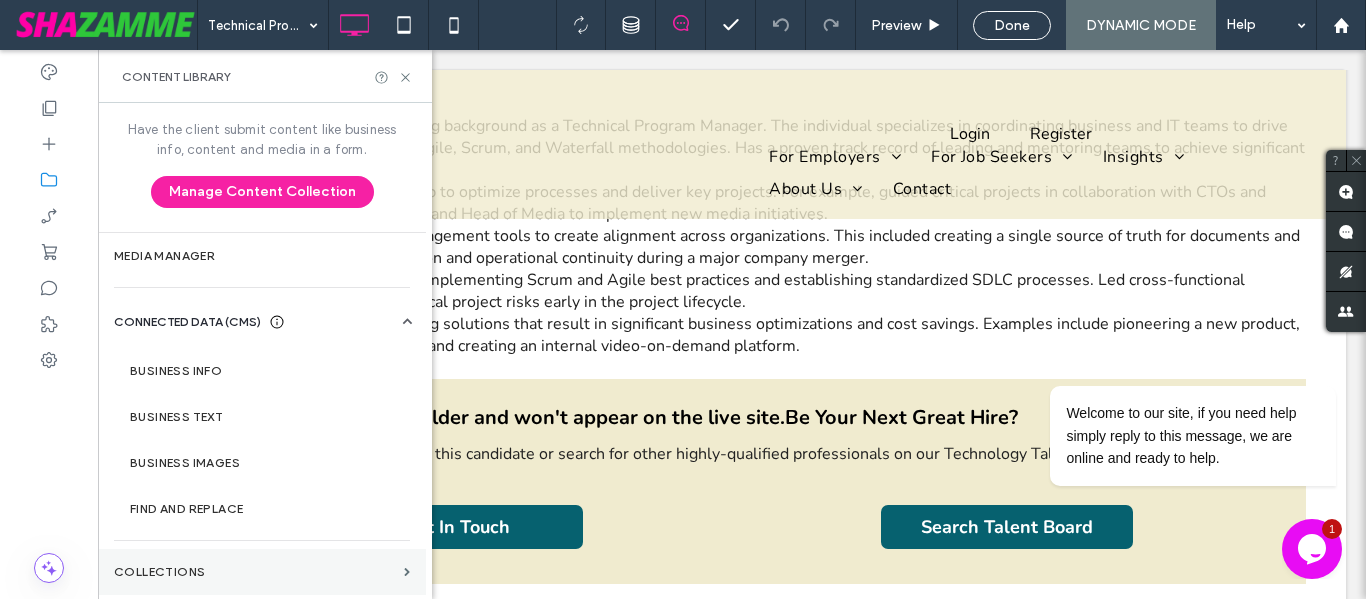 click on "Collections" at bounding box center (255, 572) 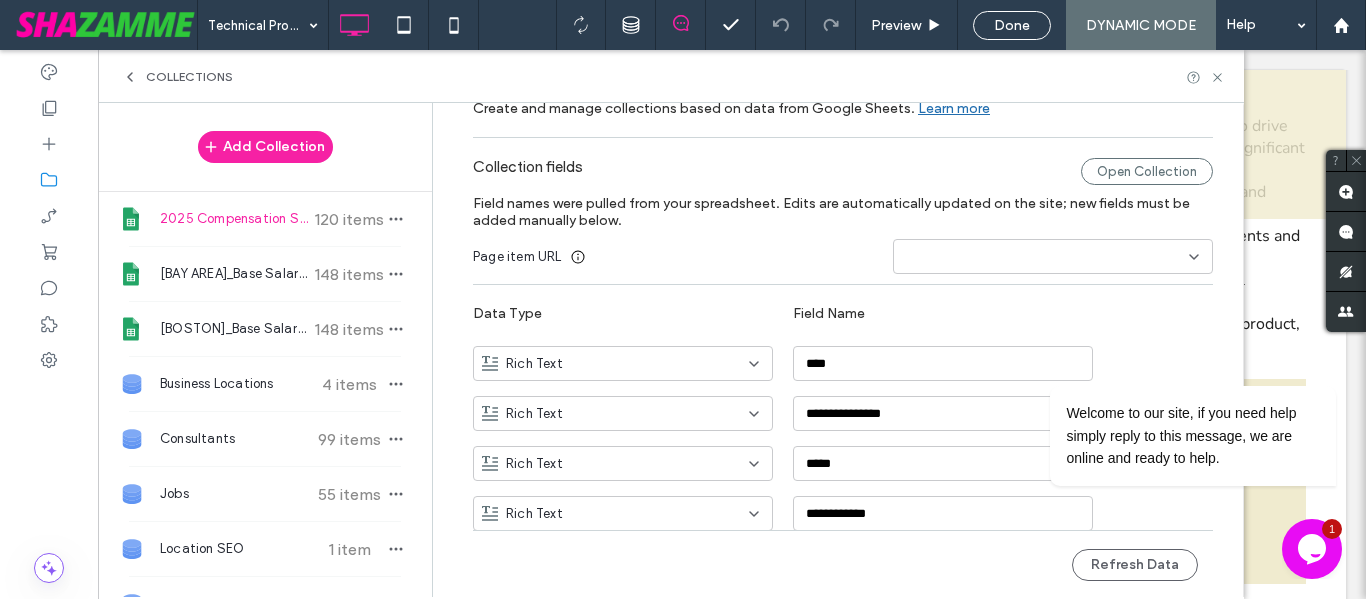 scroll, scrollTop: 249, scrollLeft: 0, axis: vertical 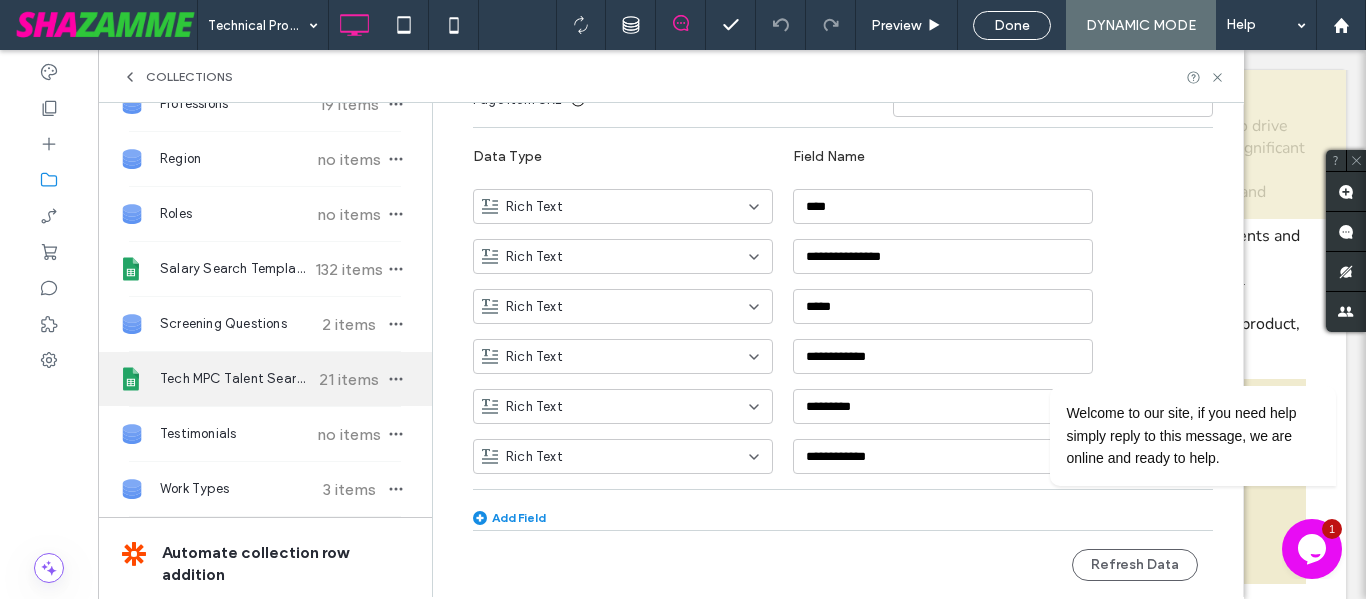 click on "Tech MPC Talent Search" at bounding box center (234, 379) 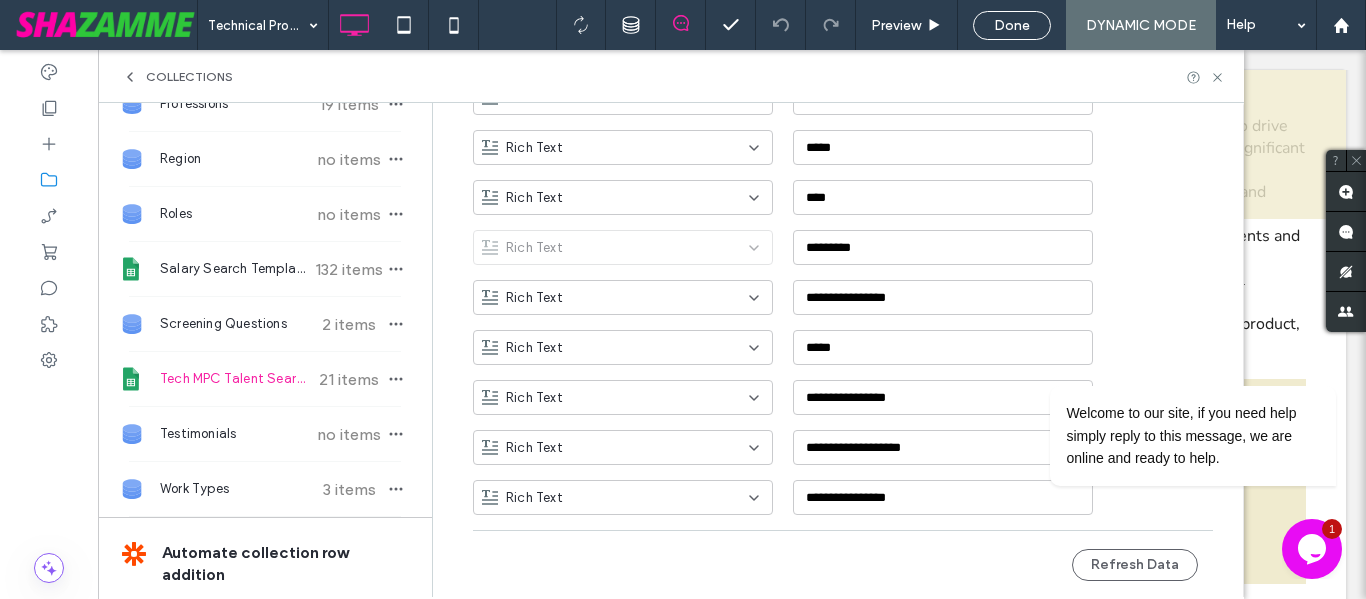 scroll, scrollTop: 749, scrollLeft: 0, axis: vertical 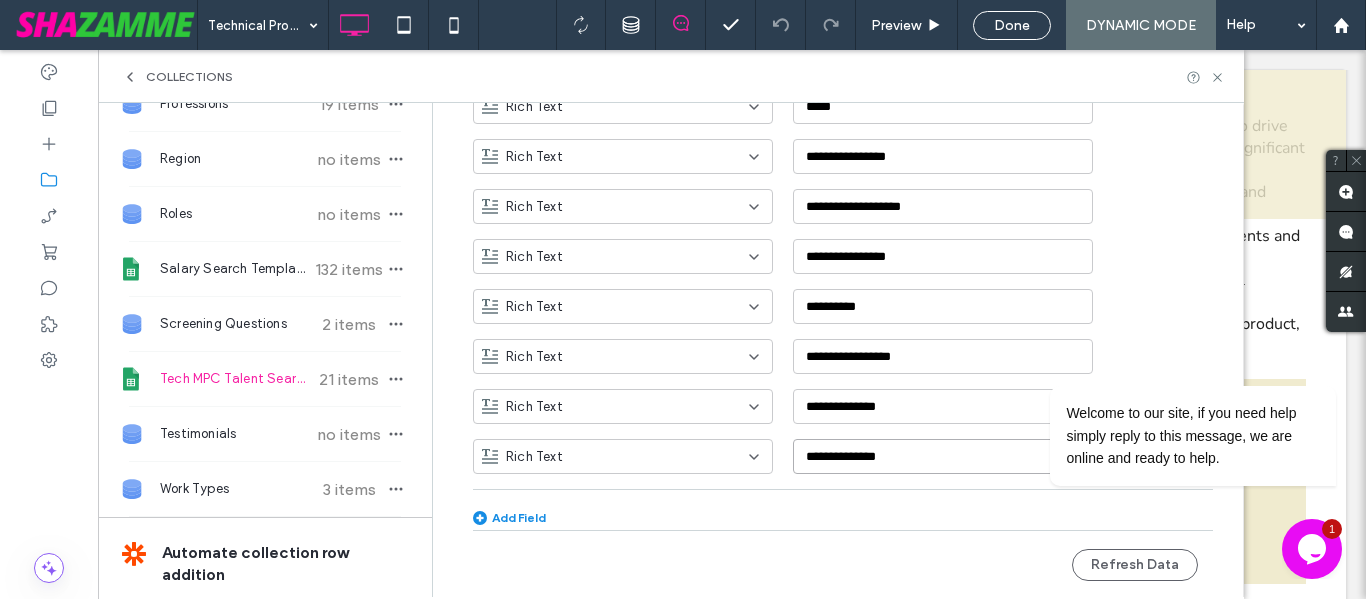 drag, startPoint x: 903, startPoint y: 451, endPoint x: 783, endPoint y: 449, distance: 120.01666 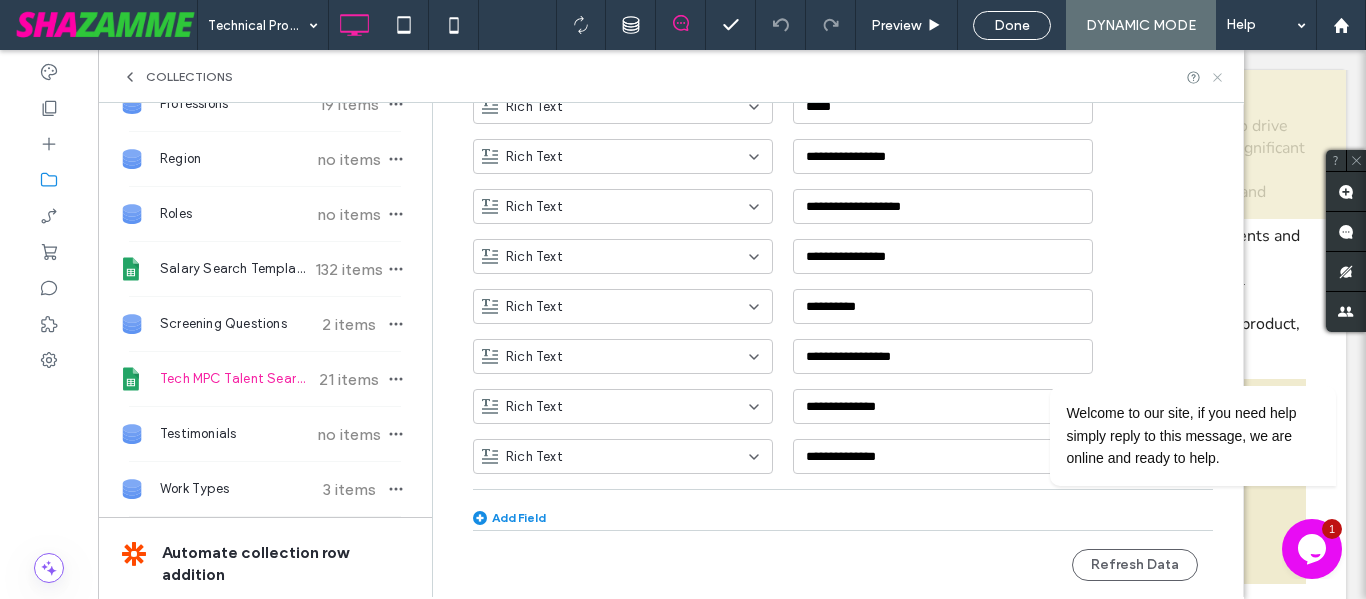 click 